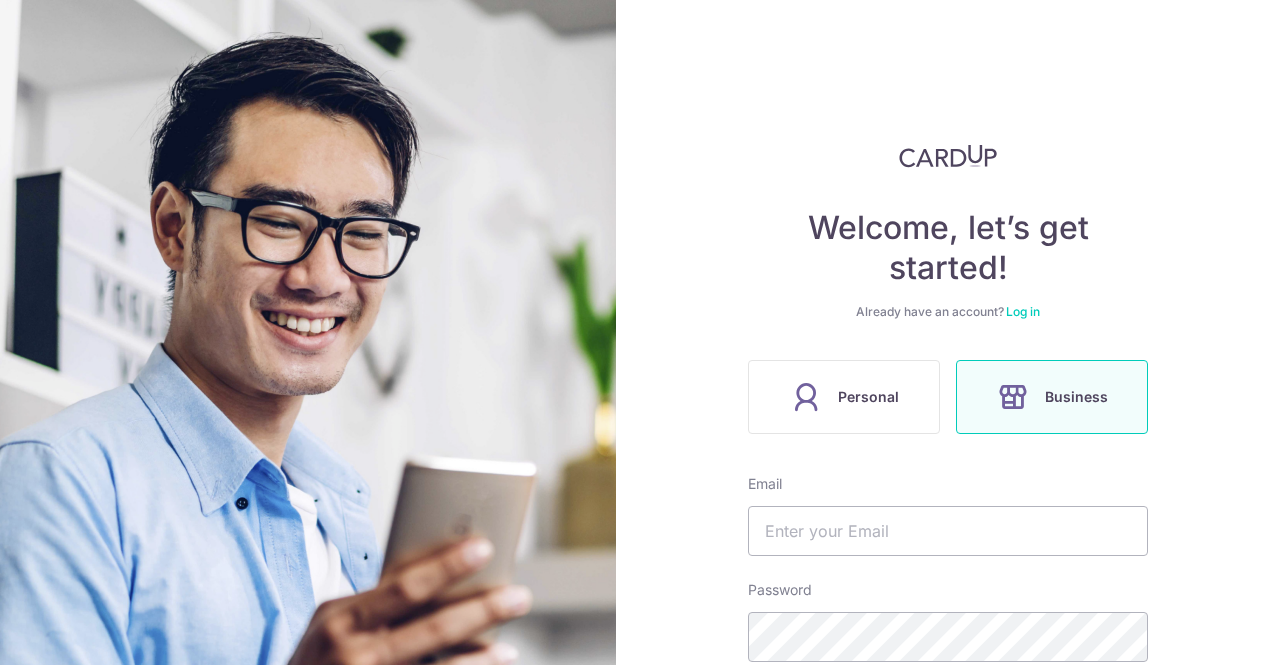 scroll, scrollTop: 0, scrollLeft: 0, axis: both 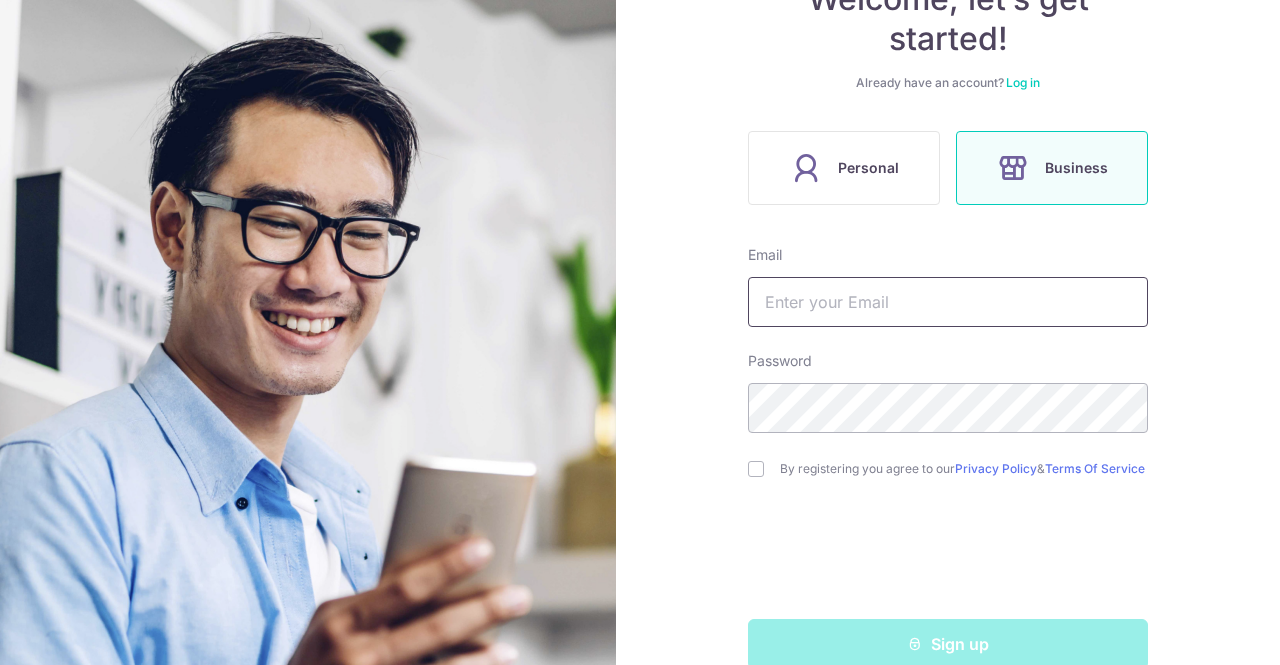 click at bounding box center (948, 302) 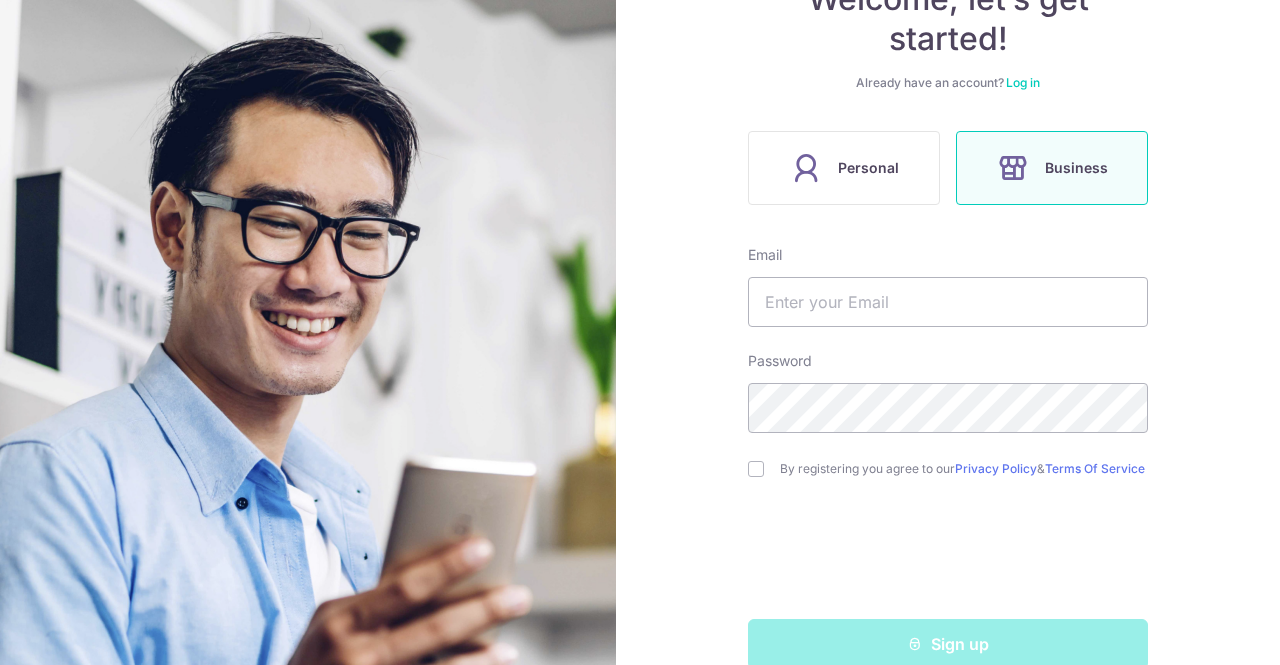 click on "Welcome, let’s get started!
Already have an account?  Log in
Personal
Business
Email
Password
By registering you agree to our
Privacy Policy
&  Terms Of Service
Sign up" at bounding box center [948, 292] 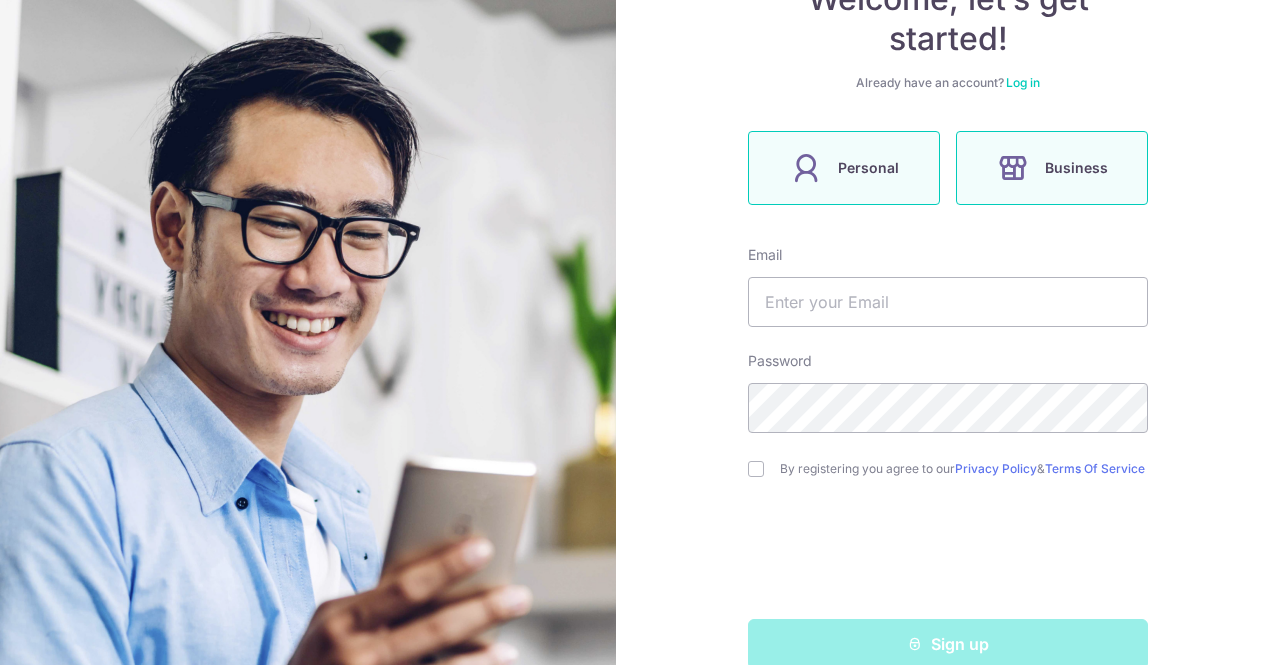 click on "Personal" at bounding box center (844, 168) 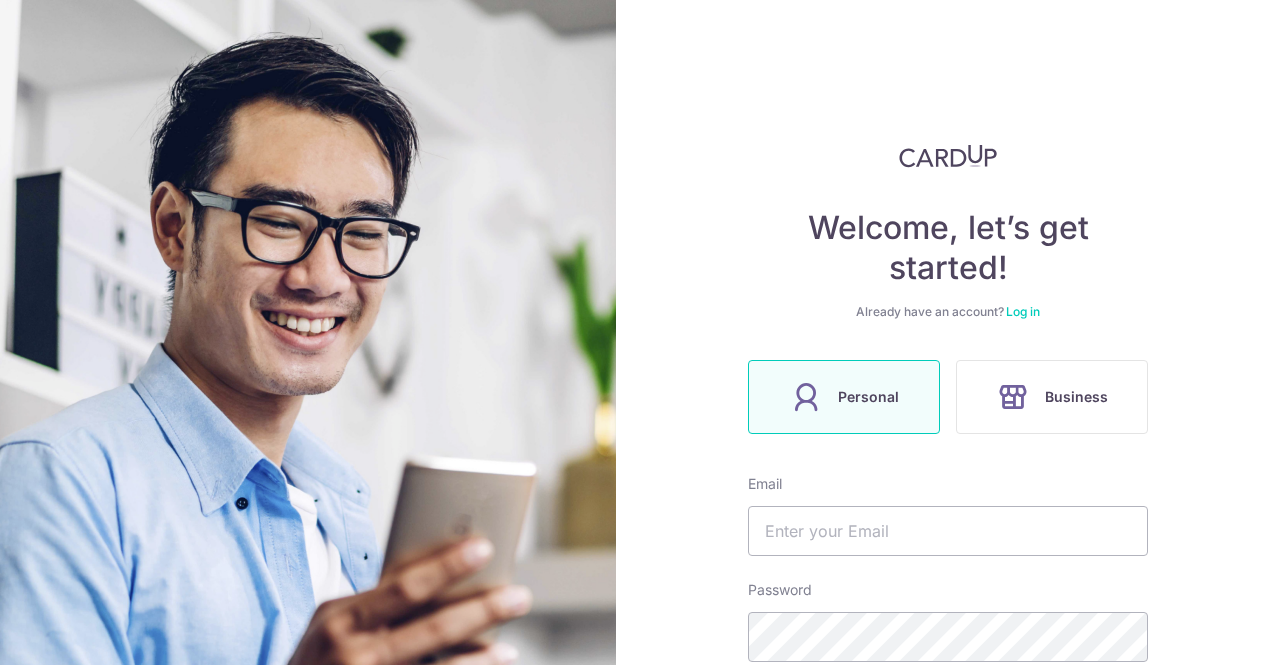 click on "Welcome, let’s get started!
Already have an account?  Log in
Personal
Business
Email
Password
By registering you agree to our
Privacy Policy
&  Terms Of Service
Sign up" at bounding box center (948, 332) 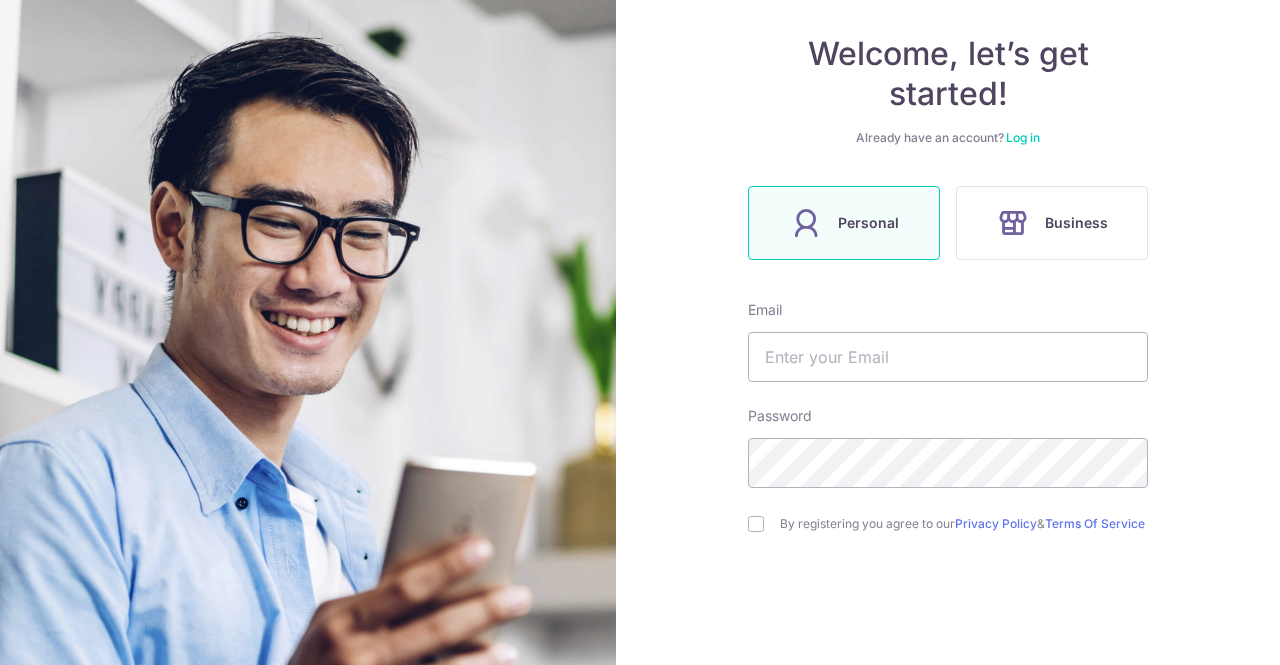 scroll, scrollTop: 177, scrollLeft: 0, axis: vertical 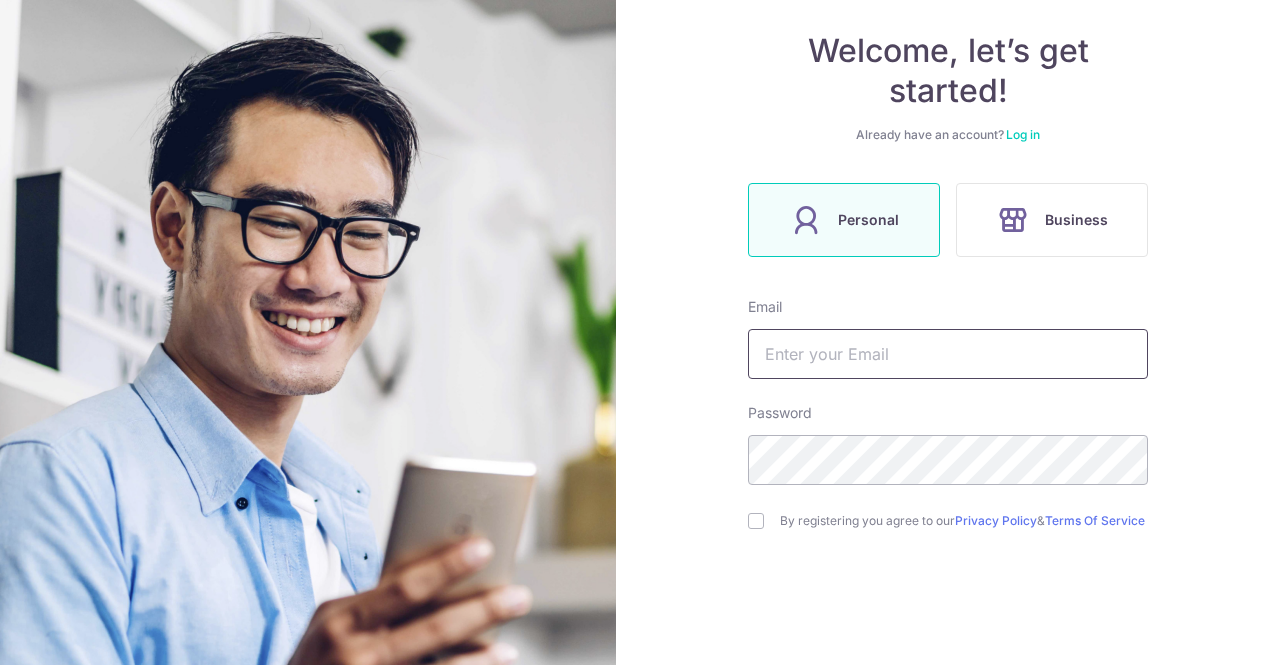 click at bounding box center [948, 354] 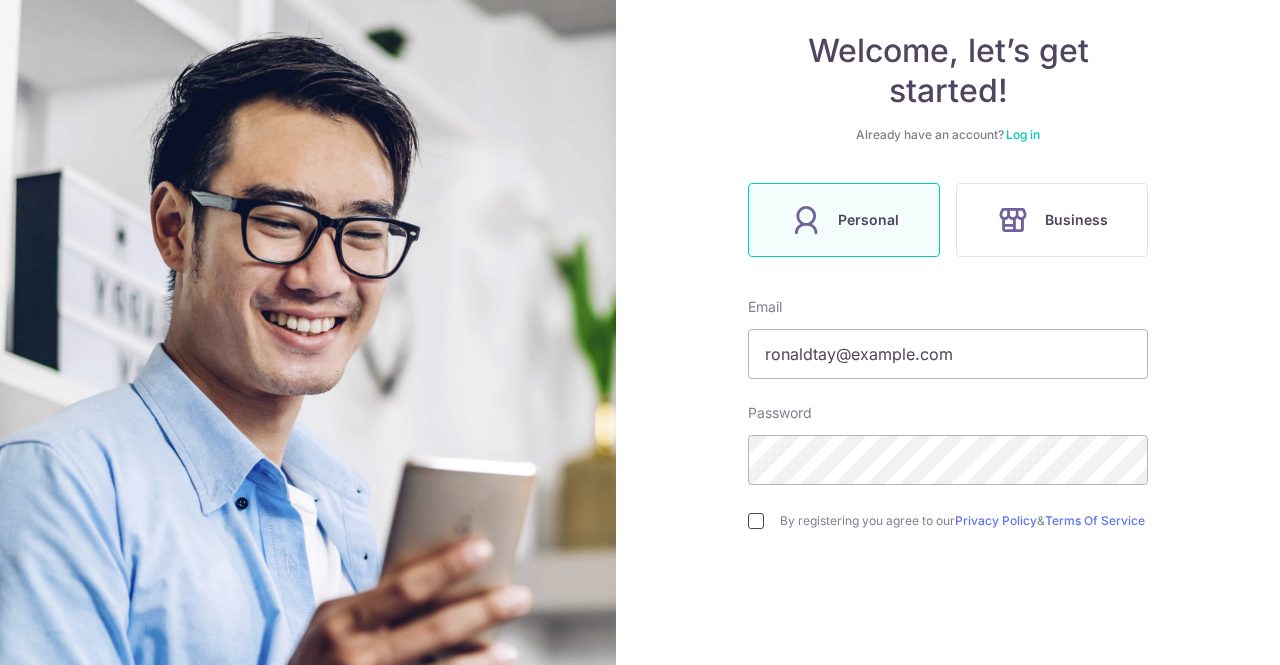 click at bounding box center [756, 521] 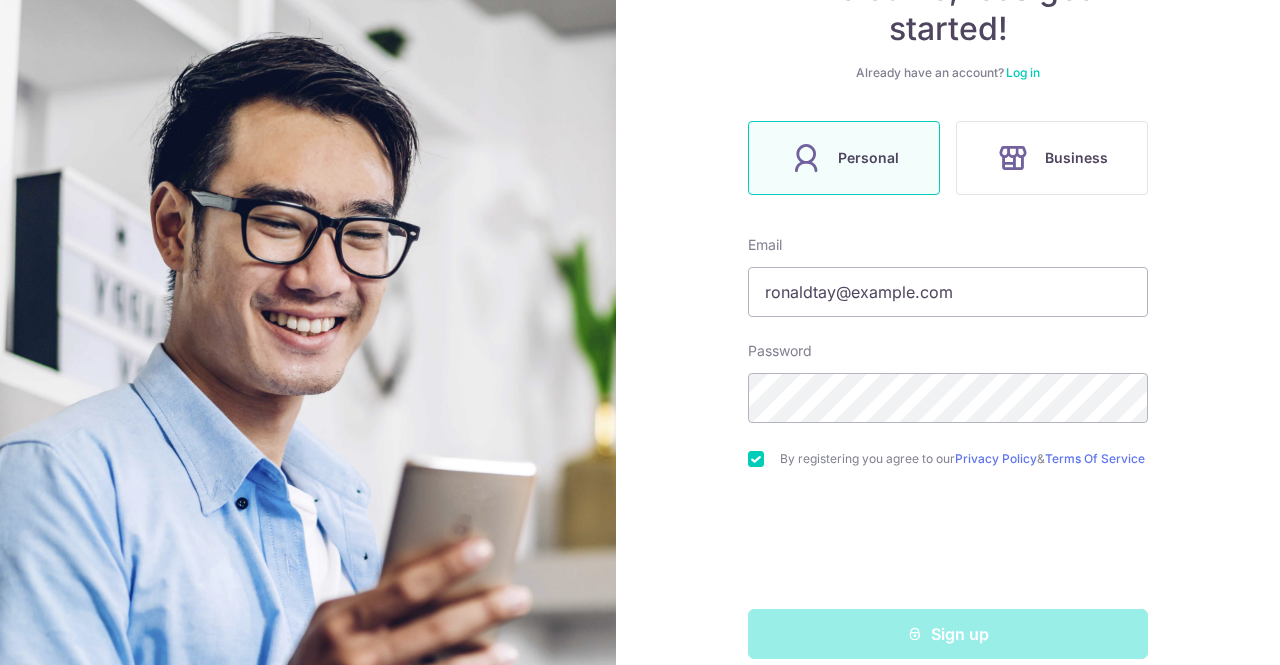 scroll, scrollTop: 241, scrollLeft: 0, axis: vertical 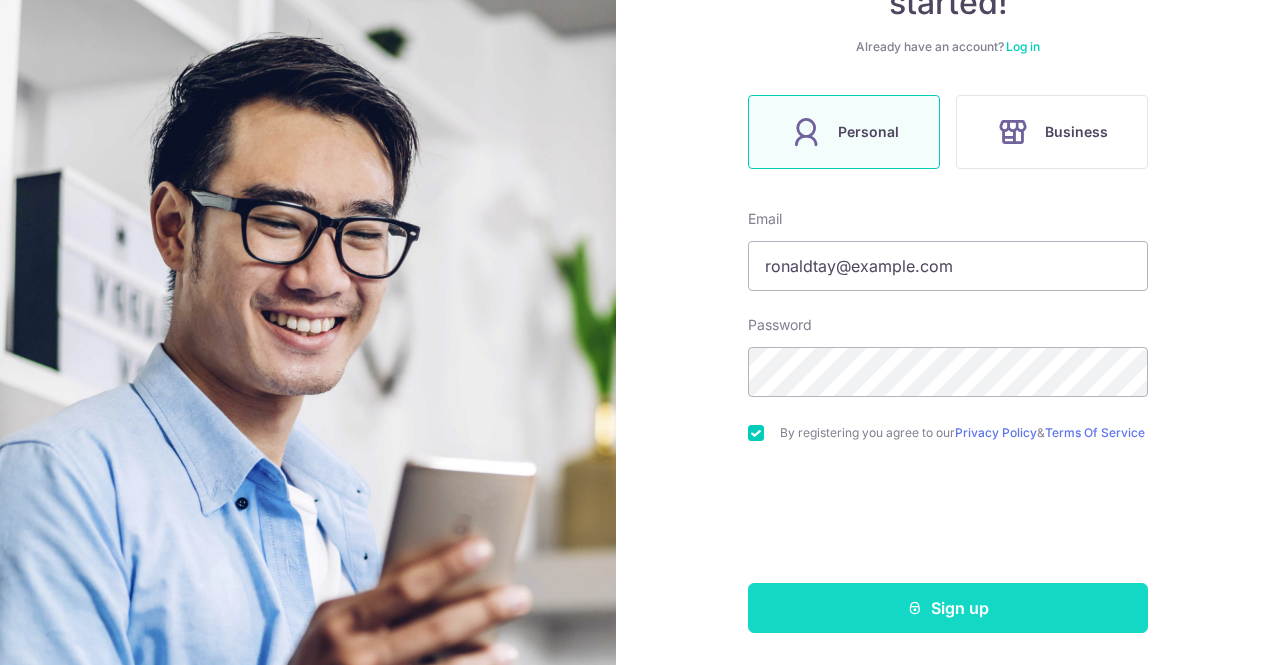 click on "Sign up" at bounding box center (948, 608) 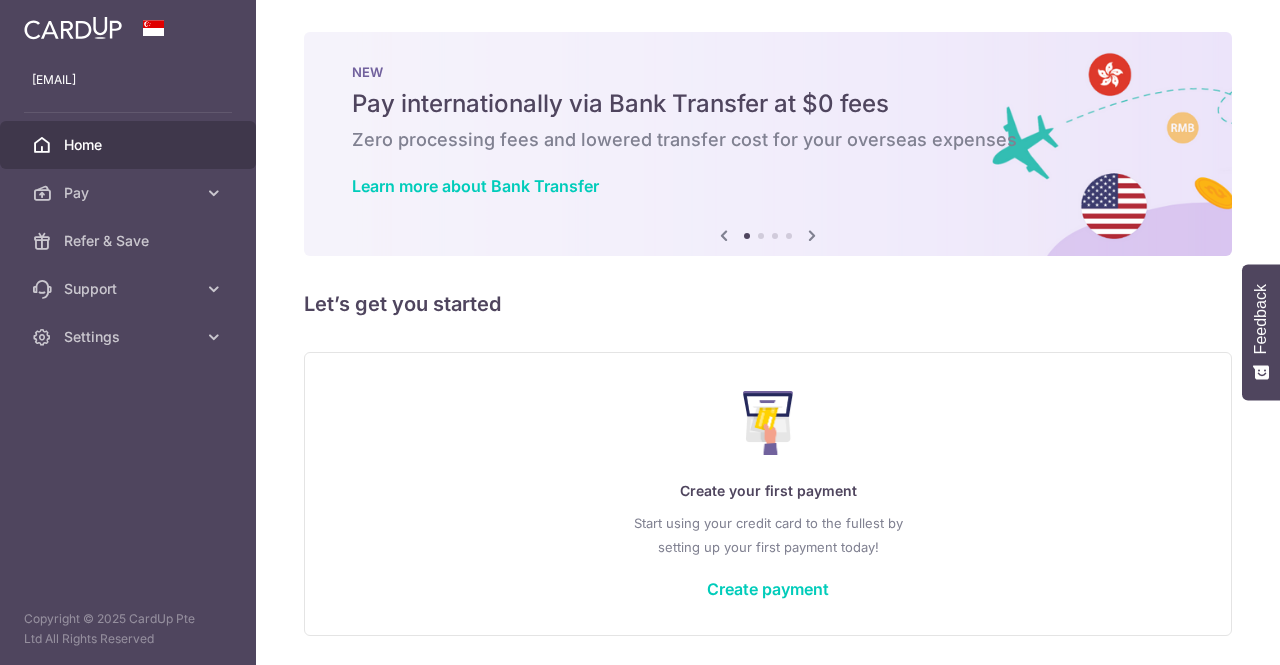 scroll, scrollTop: 0, scrollLeft: 0, axis: both 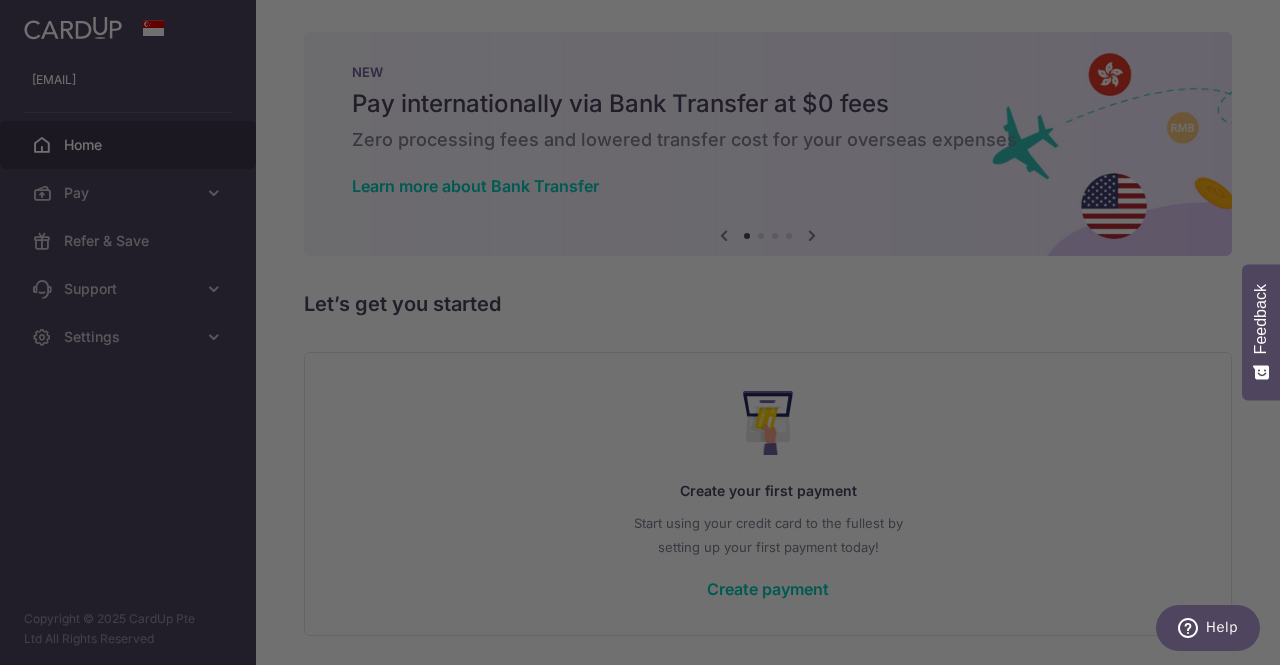 click at bounding box center (646, 336) 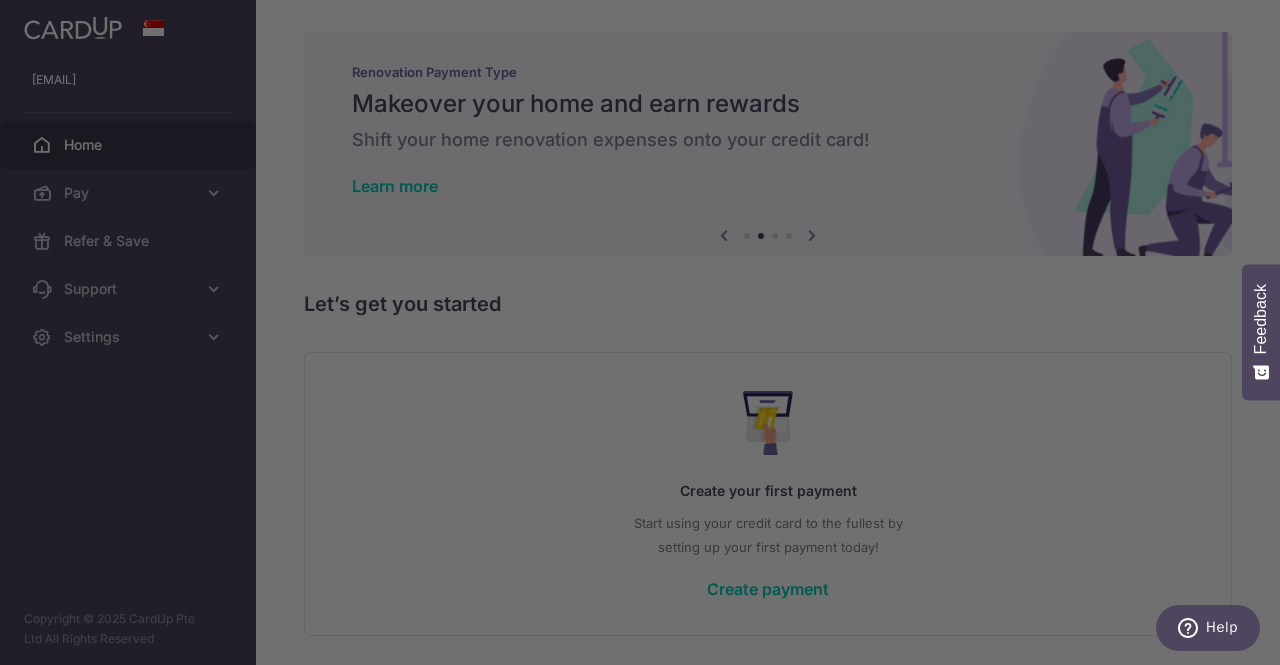 click at bounding box center [646, 336] 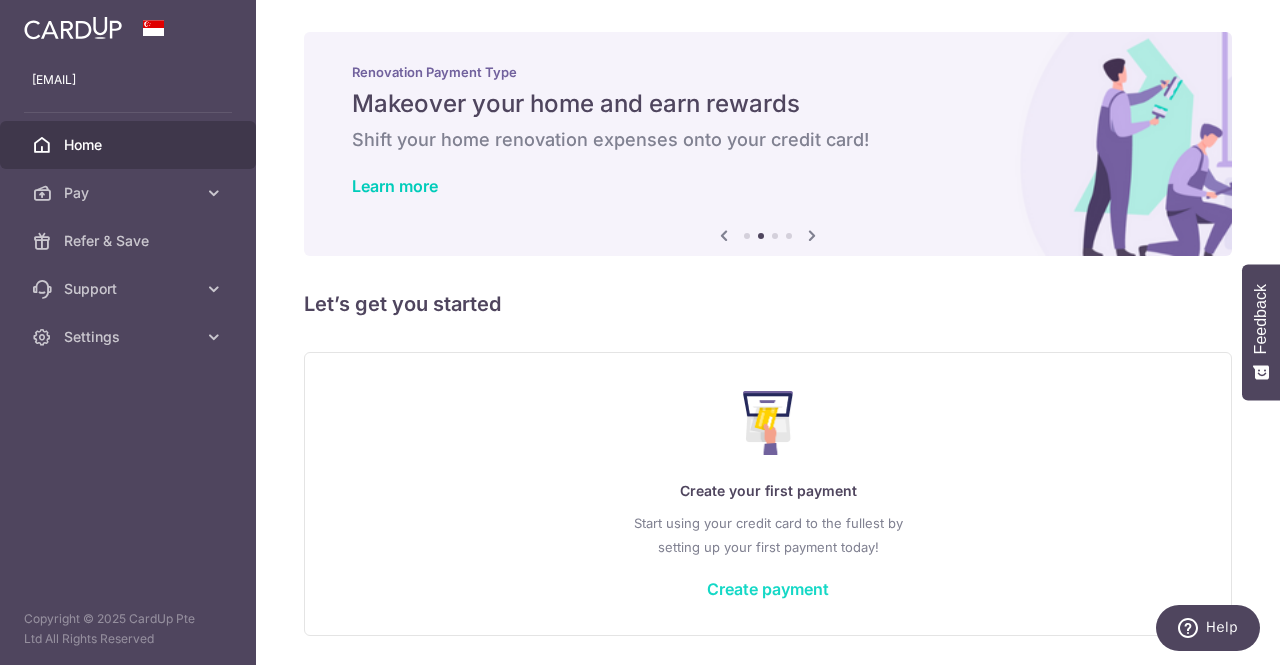 click on "Create payment" at bounding box center [768, 589] 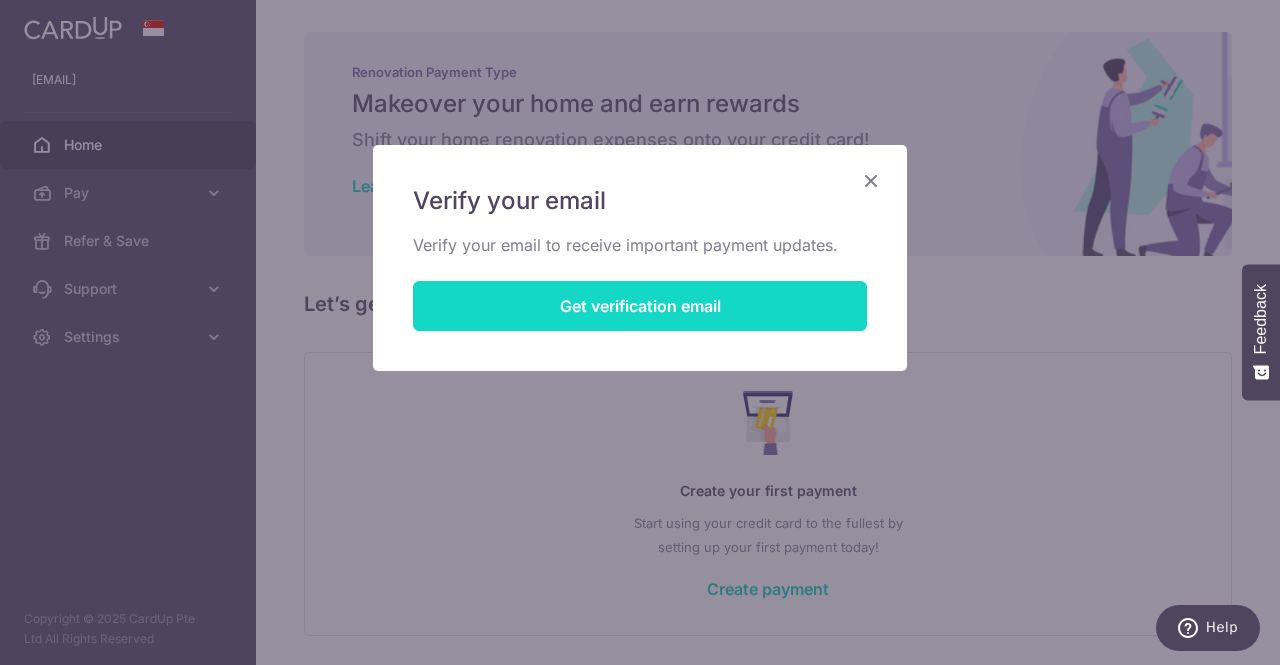 click on "Get verification email" at bounding box center [640, 306] 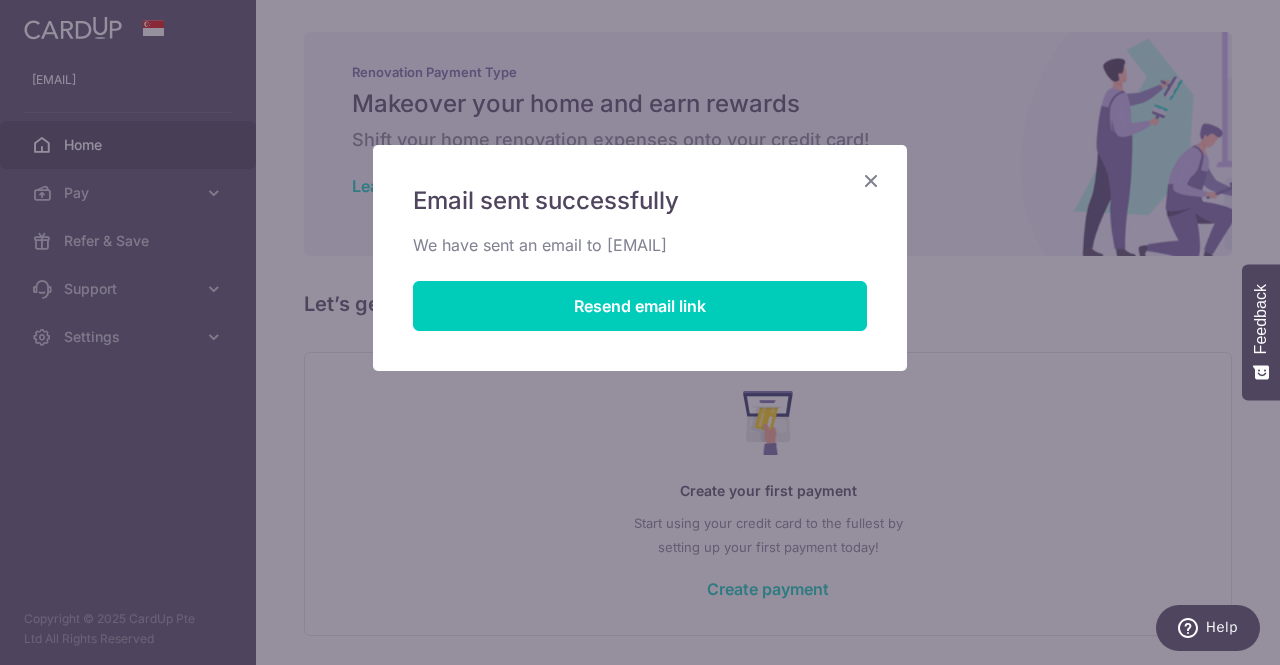 click on "Email sent successfully
We have sent an email to ronaldtay@gmail.com
Resend email link" at bounding box center (640, 332) 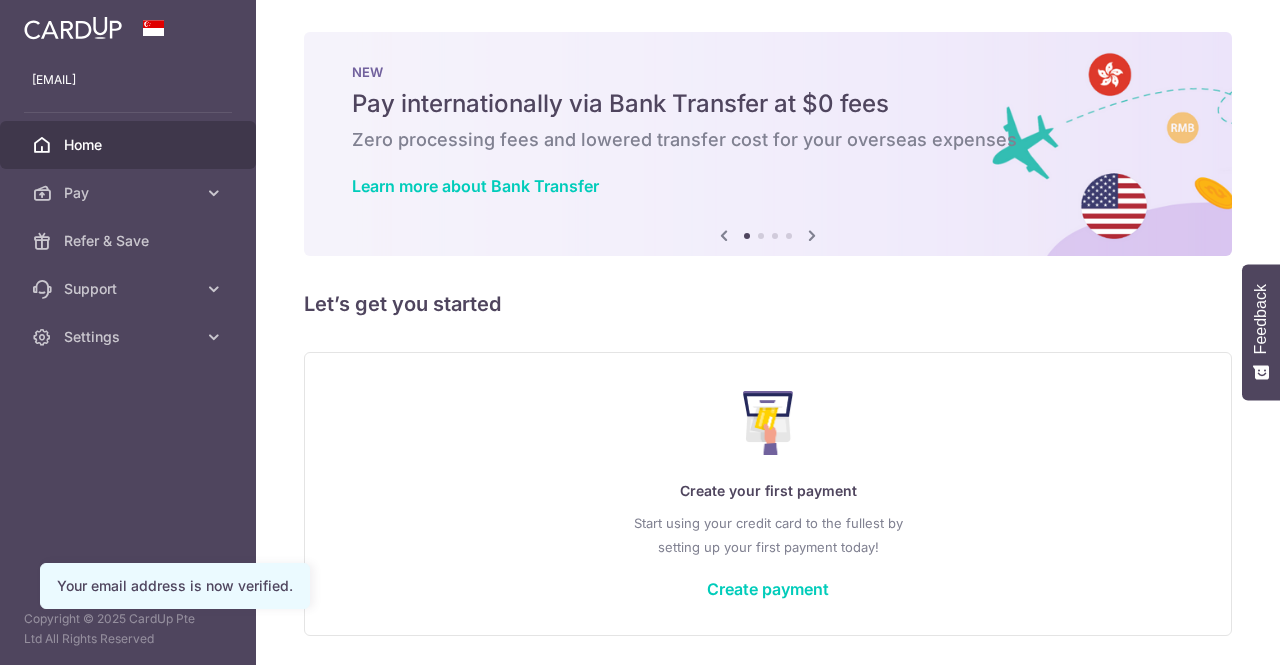 scroll, scrollTop: 0, scrollLeft: 0, axis: both 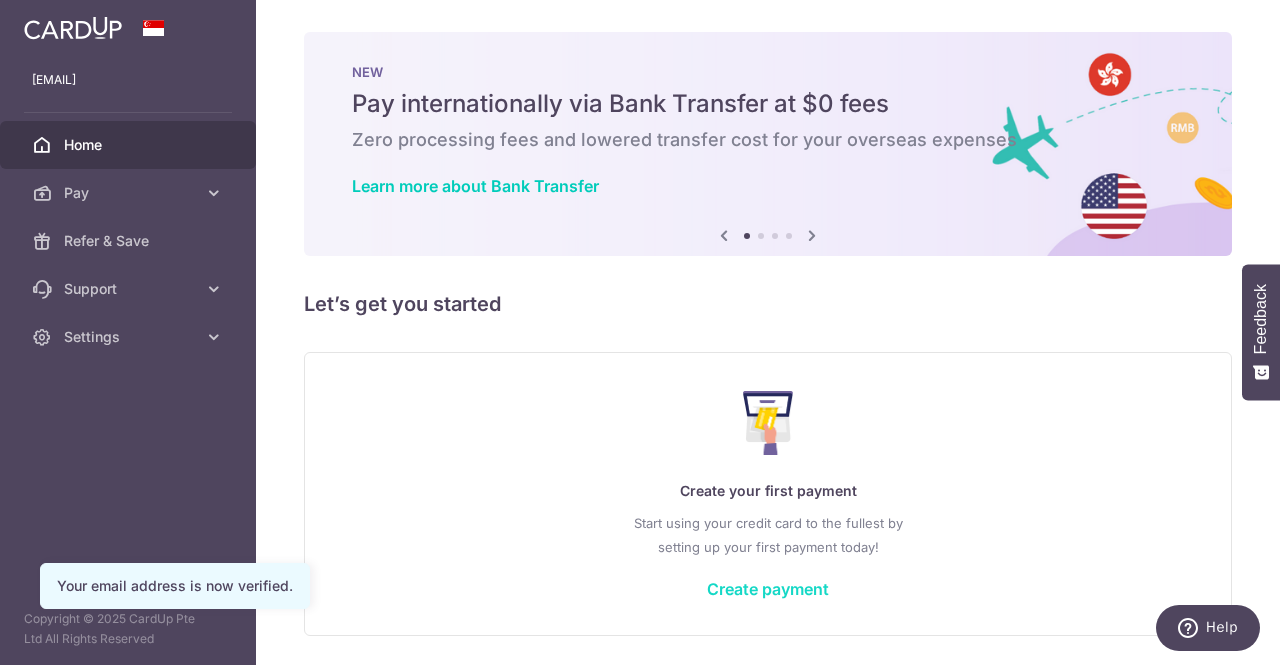 click on "Create payment" at bounding box center [768, 589] 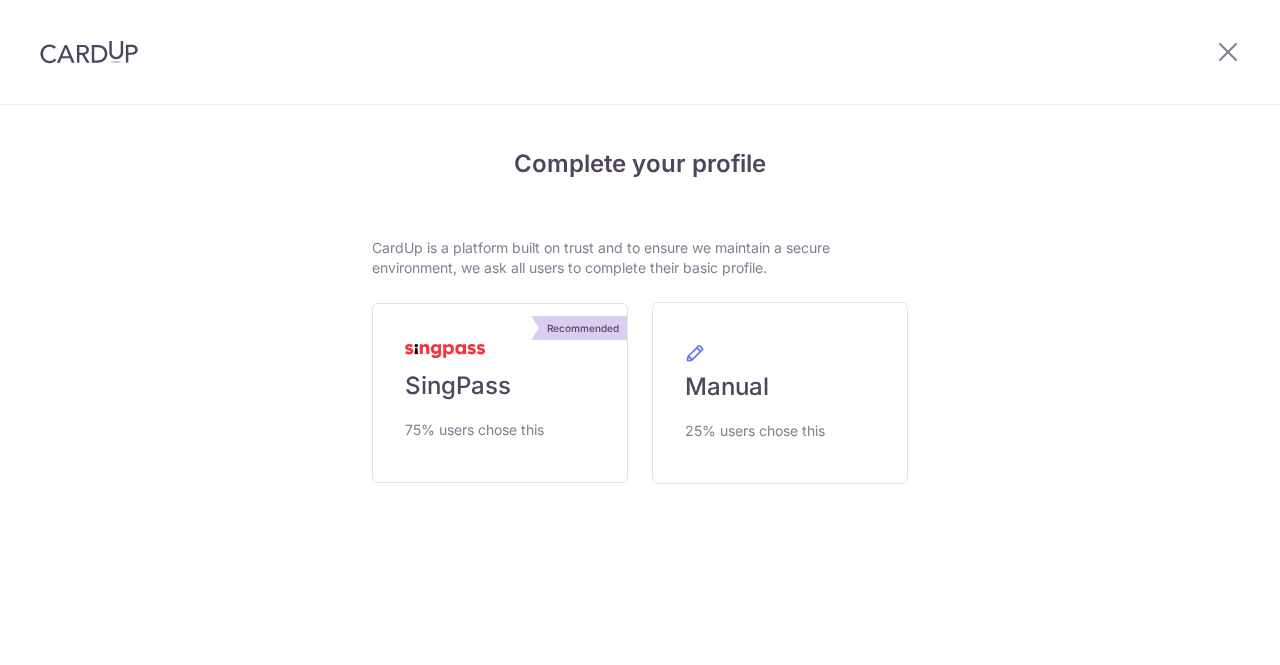 scroll, scrollTop: 0, scrollLeft: 0, axis: both 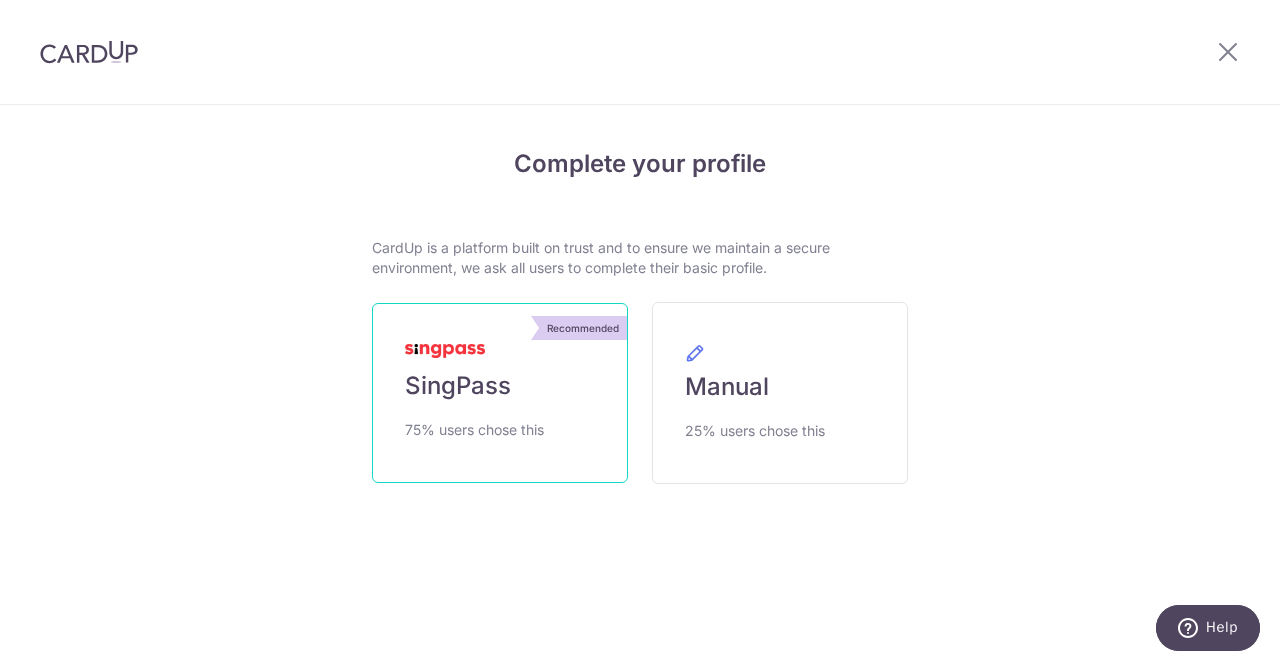 click on "Recommended
SingPass
75% users chose this" at bounding box center (500, 393) 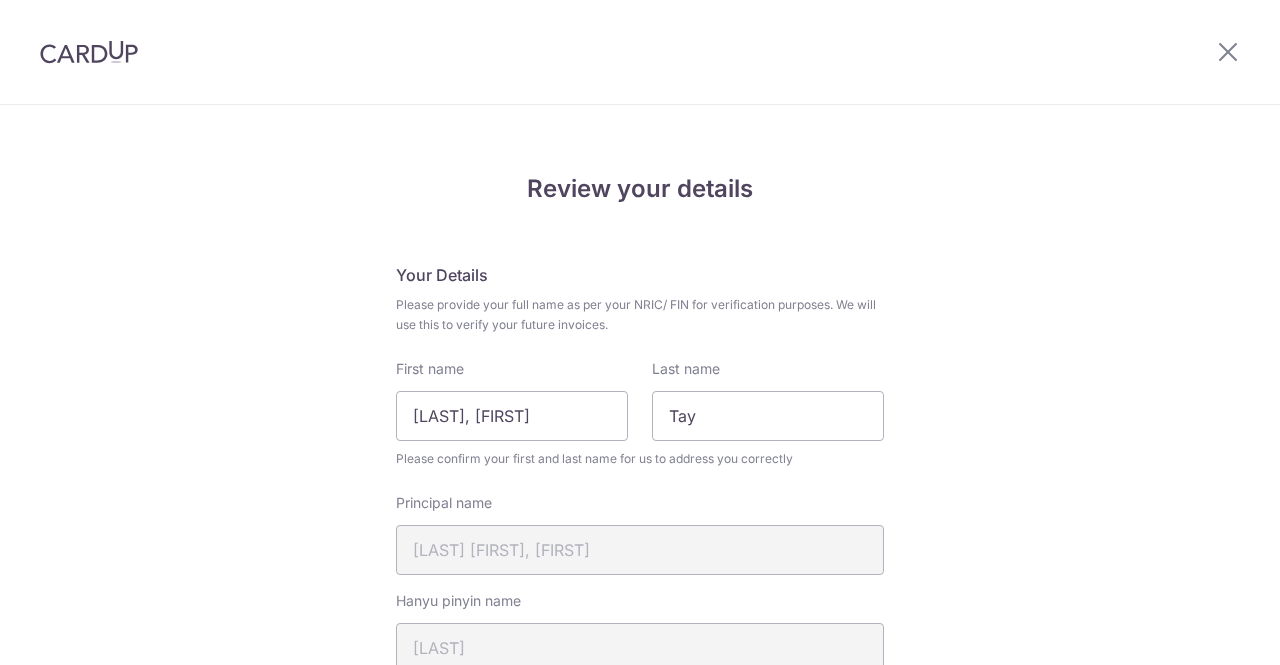 scroll, scrollTop: 0, scrollLeft: 0, axis: both 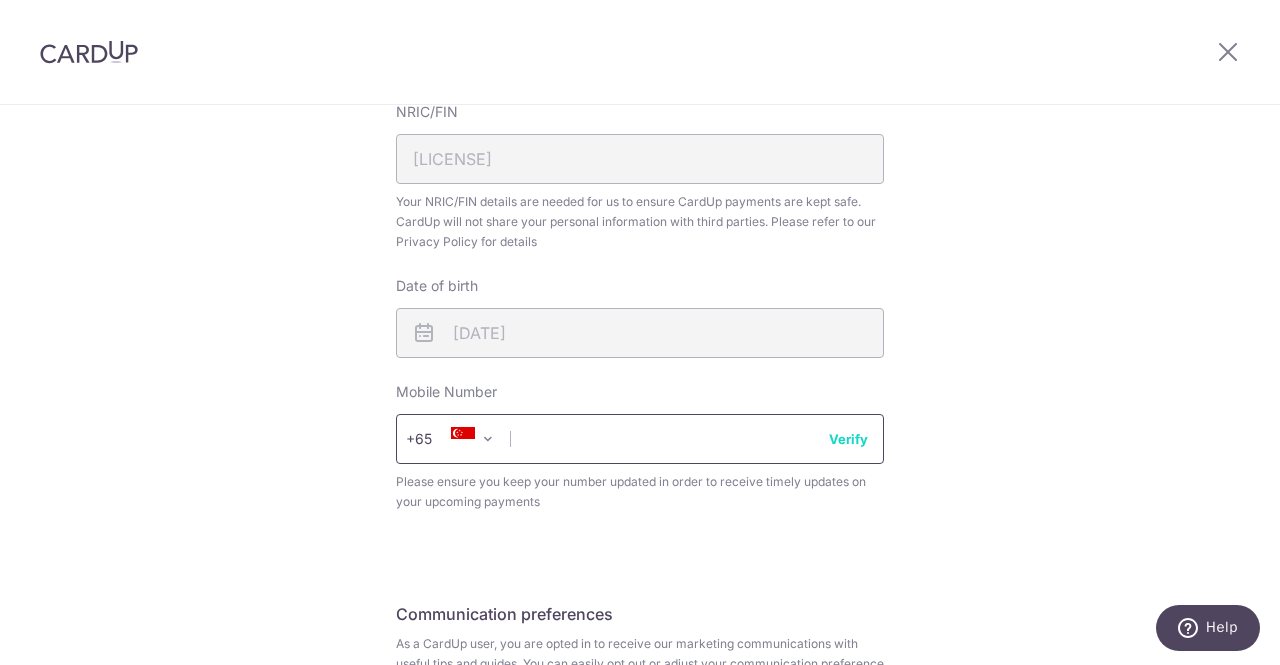 click at bounding box center (640, 439) 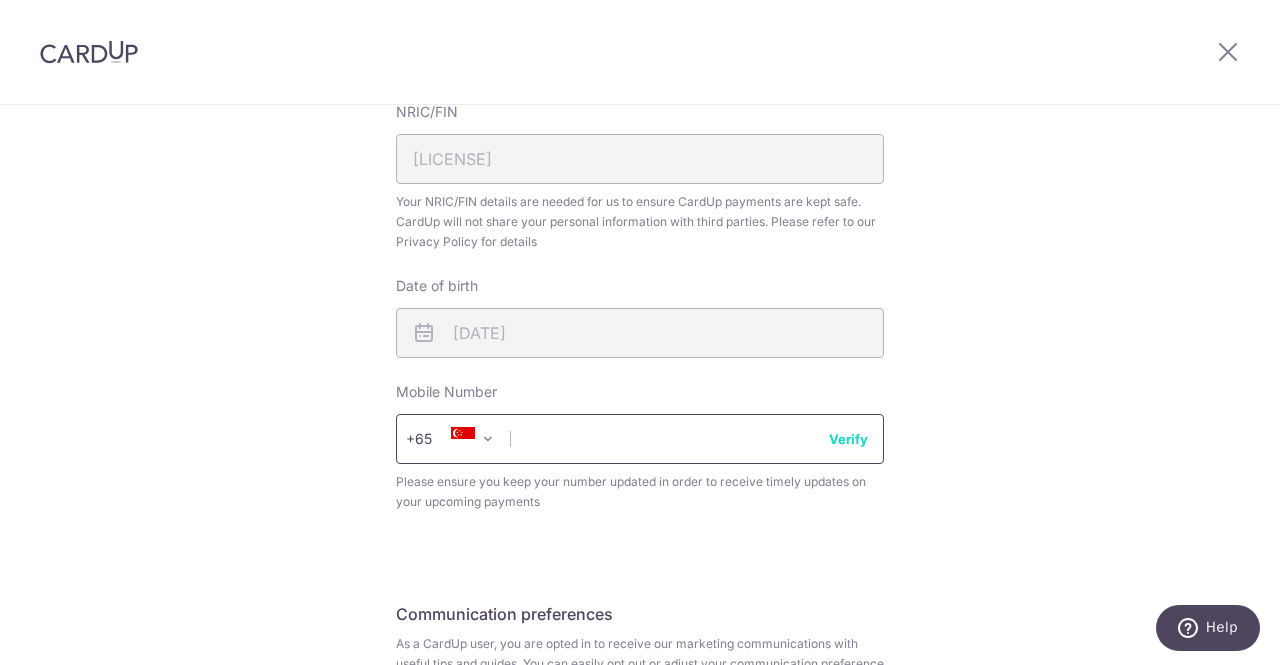 type on "88774484" 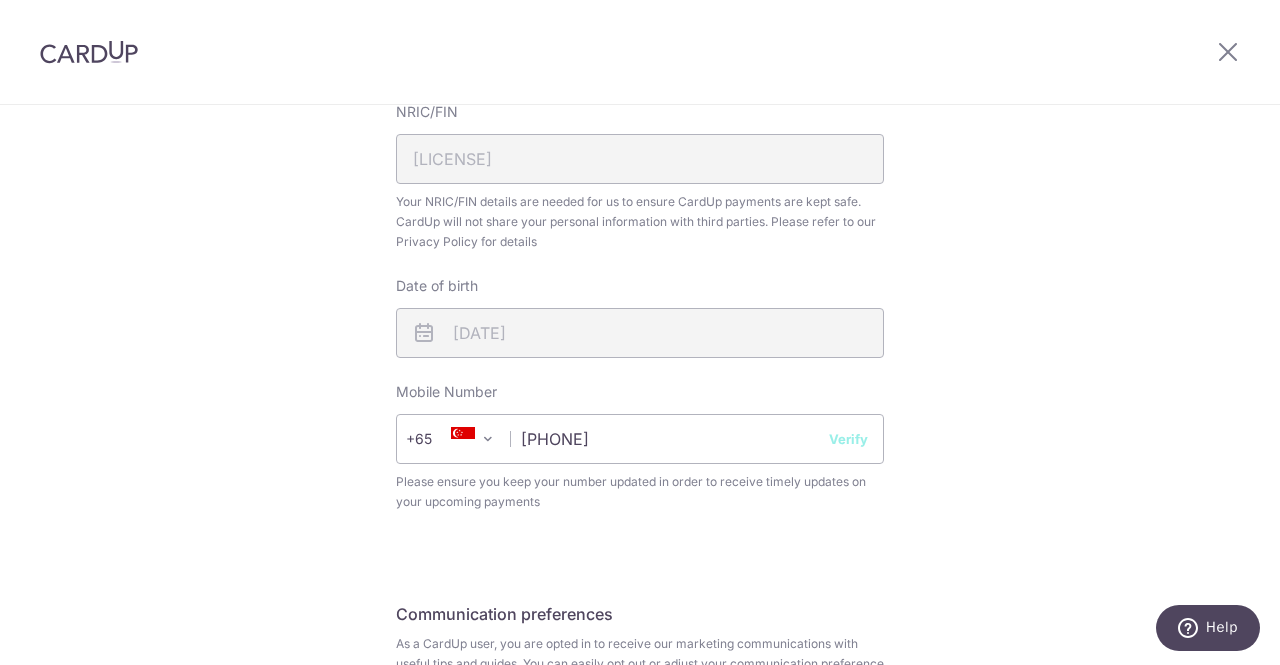 select on "65" 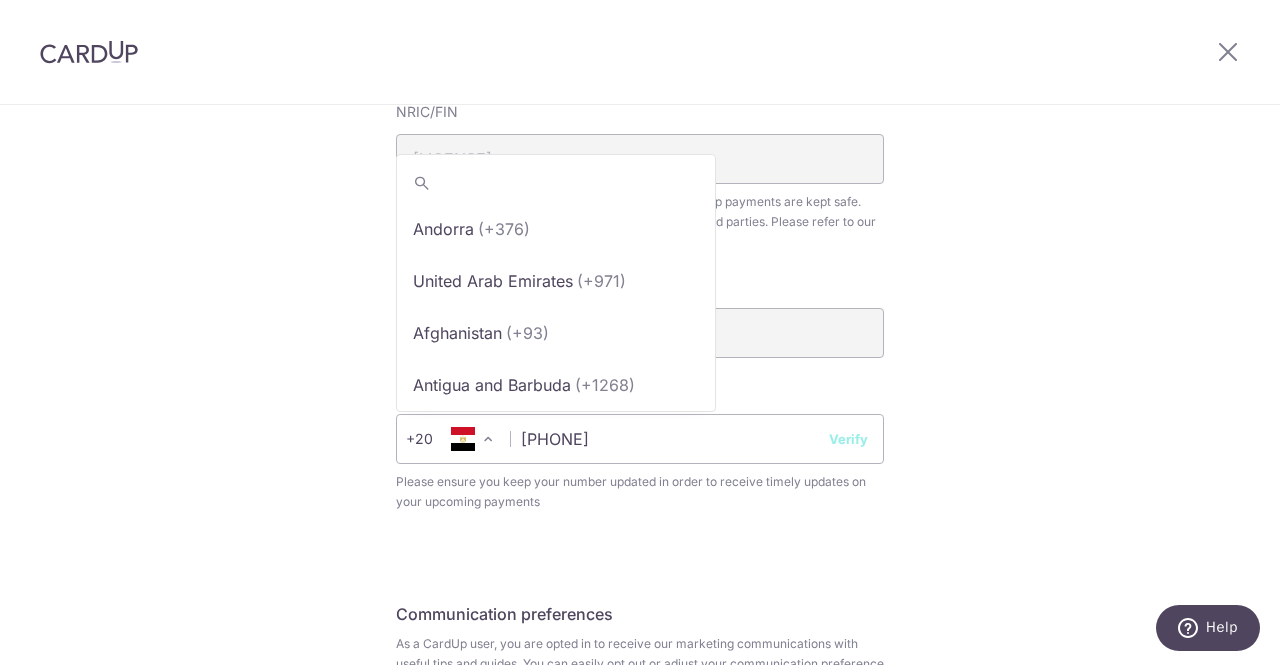 click at bounding box center [488, 439] 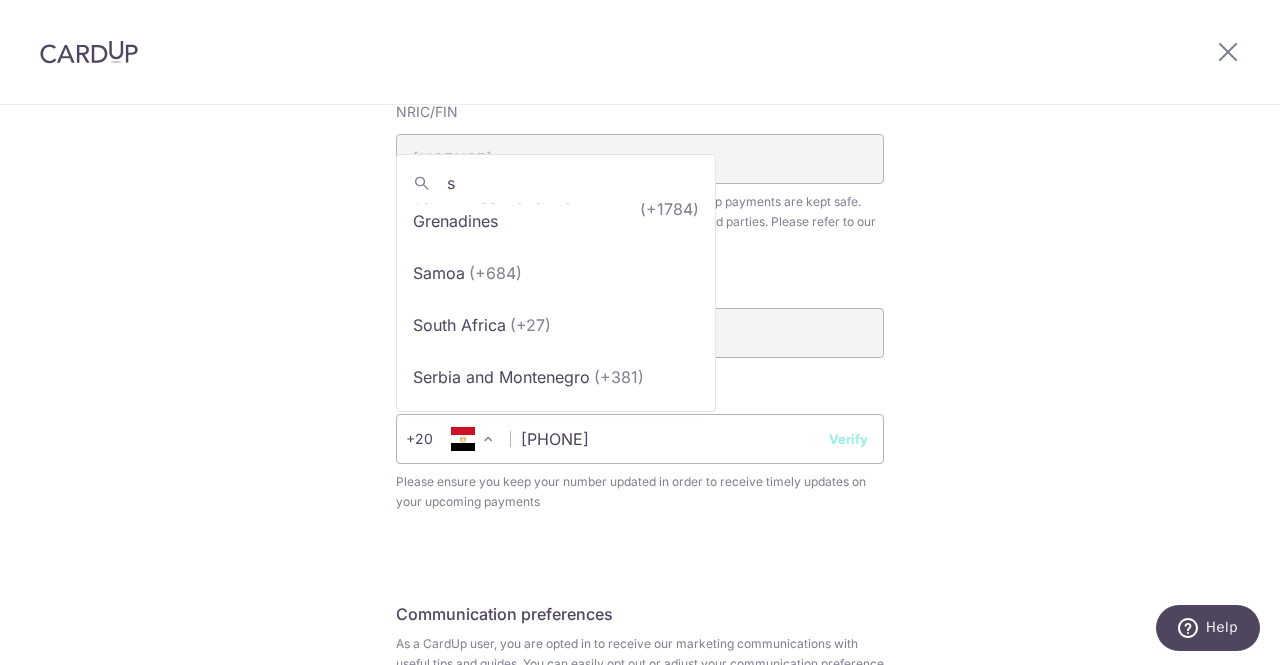 scroll, scrollTop: 0, scrollLeft: 0, axis: both 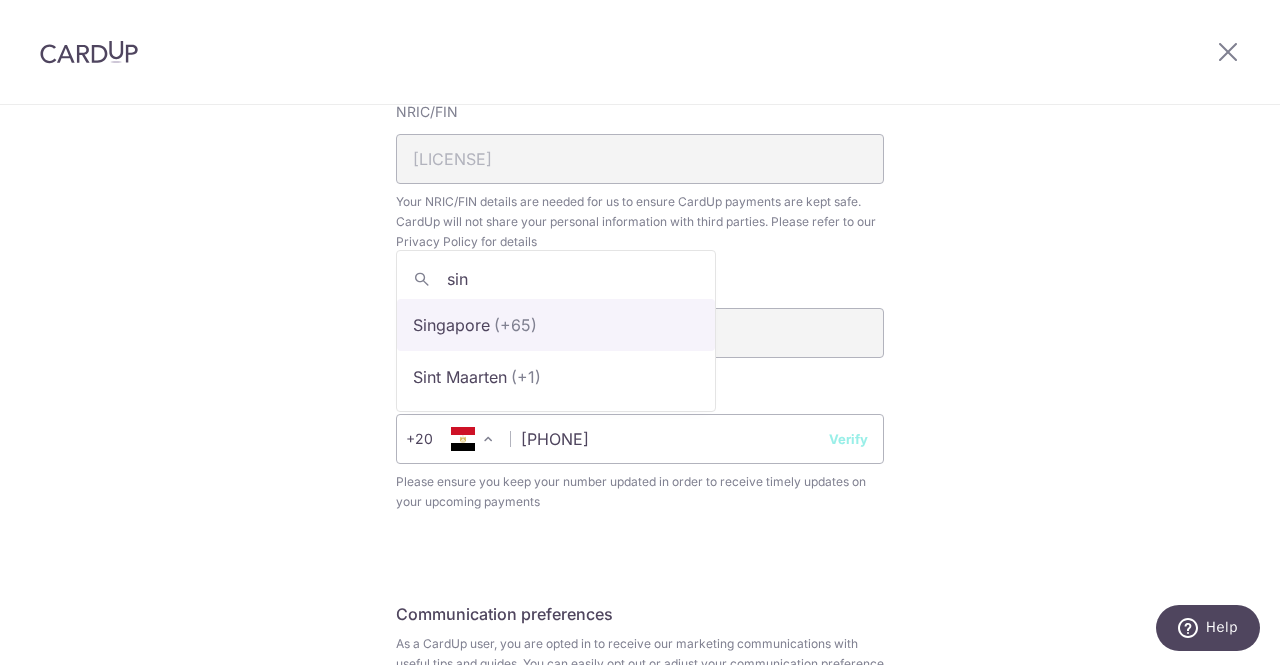 type on "sin" 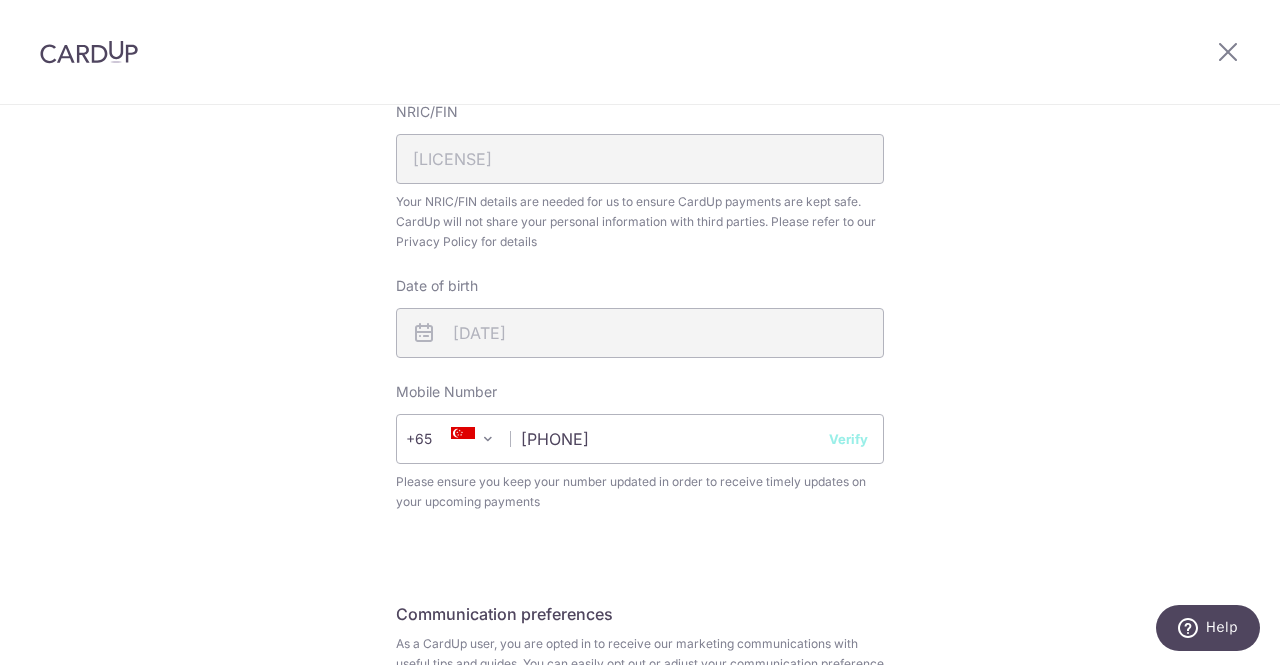 scroll, scrollTop: 852, scrollLeft: 0, axis: vertical 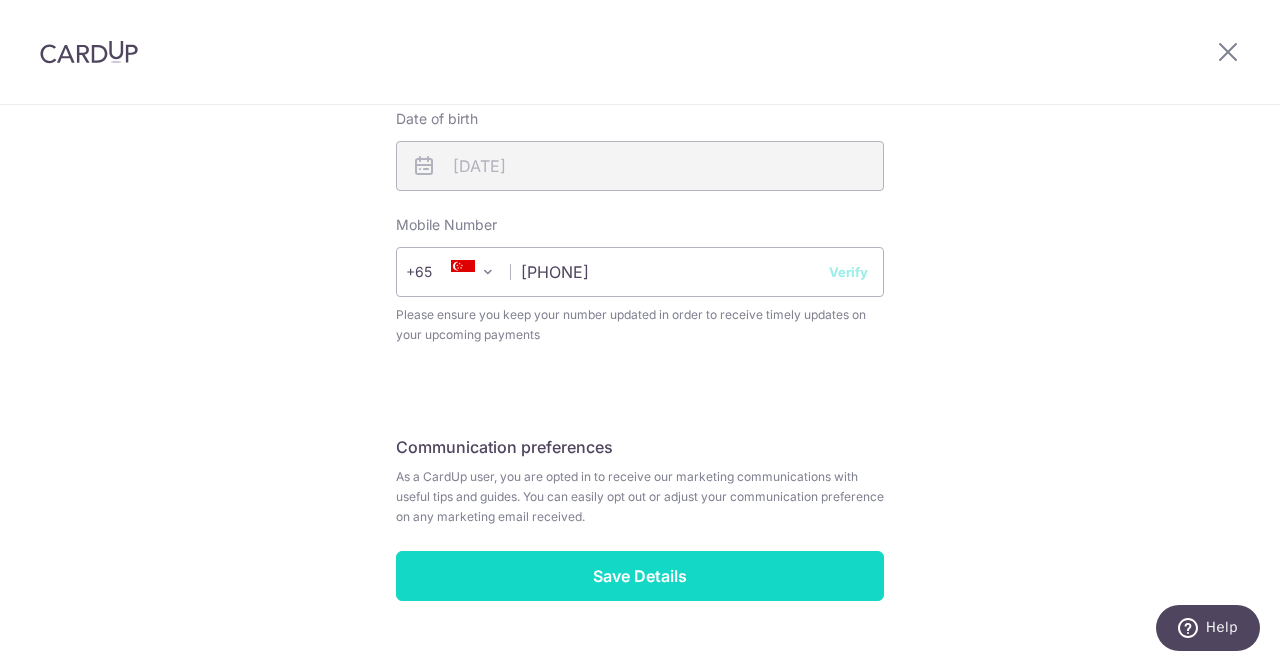click on "Save Details" at bounding box center [640, 576] 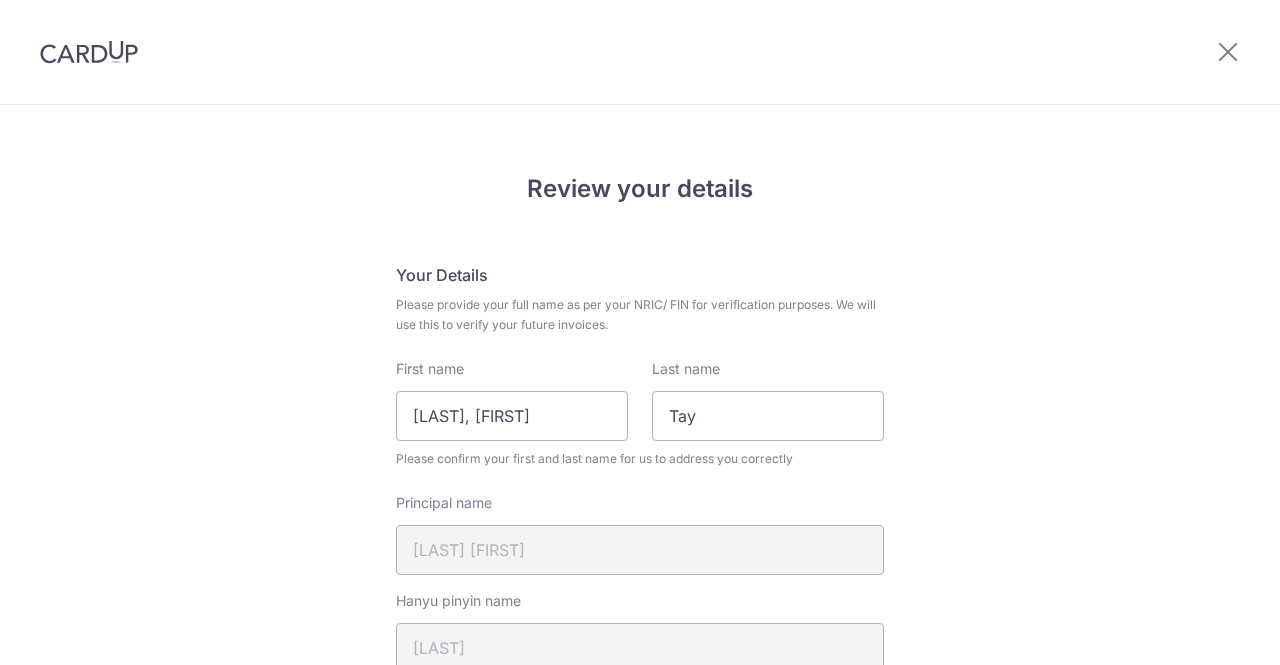 scroll, scrollTop: 0, scrollLeft: 0, axis: both 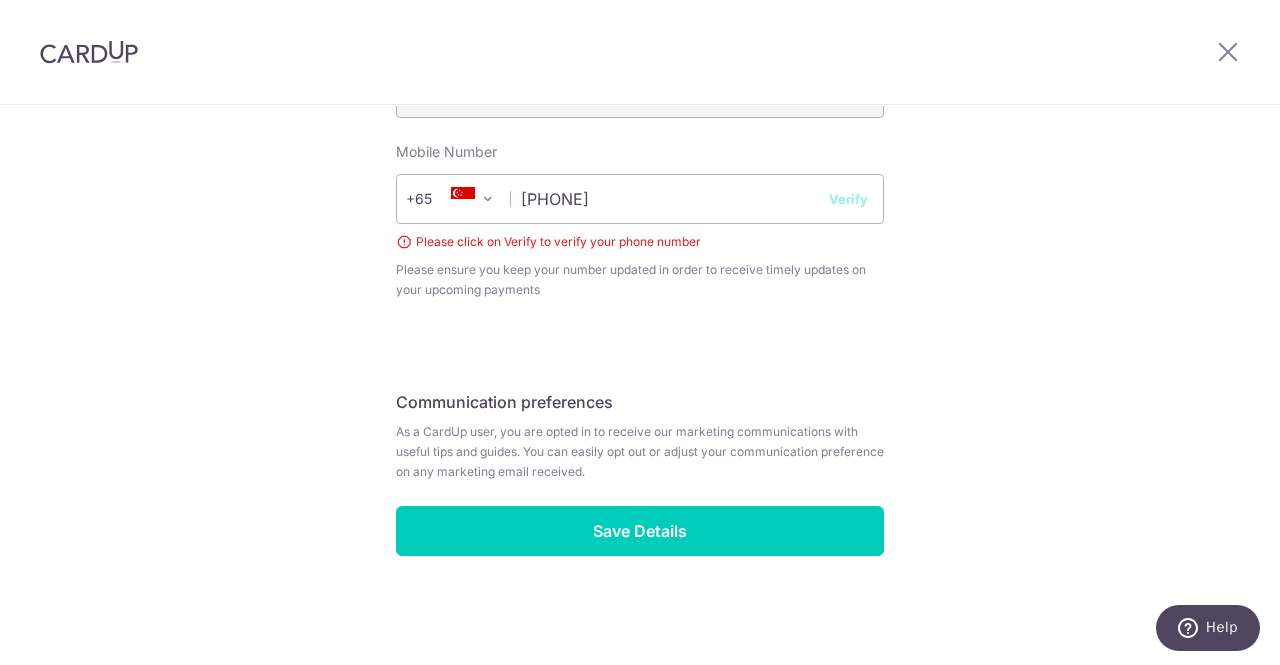 click on "Verify" at bounding box center [848, 199] 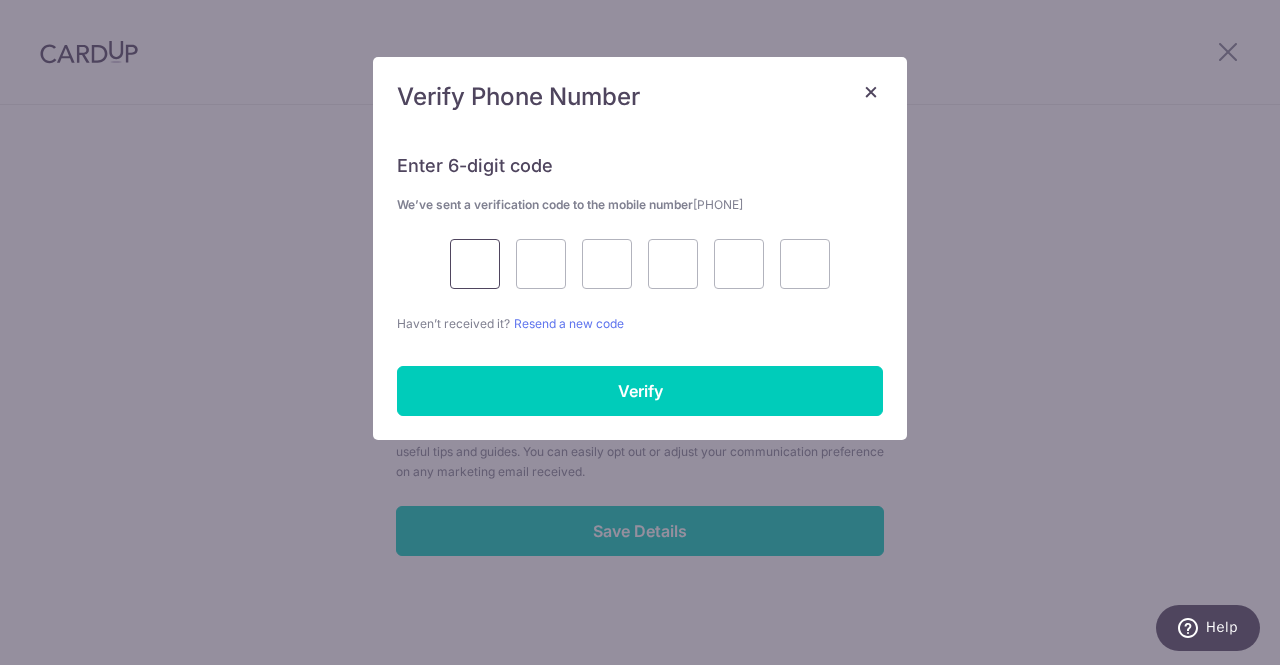 click at bounding box center (475, 264) 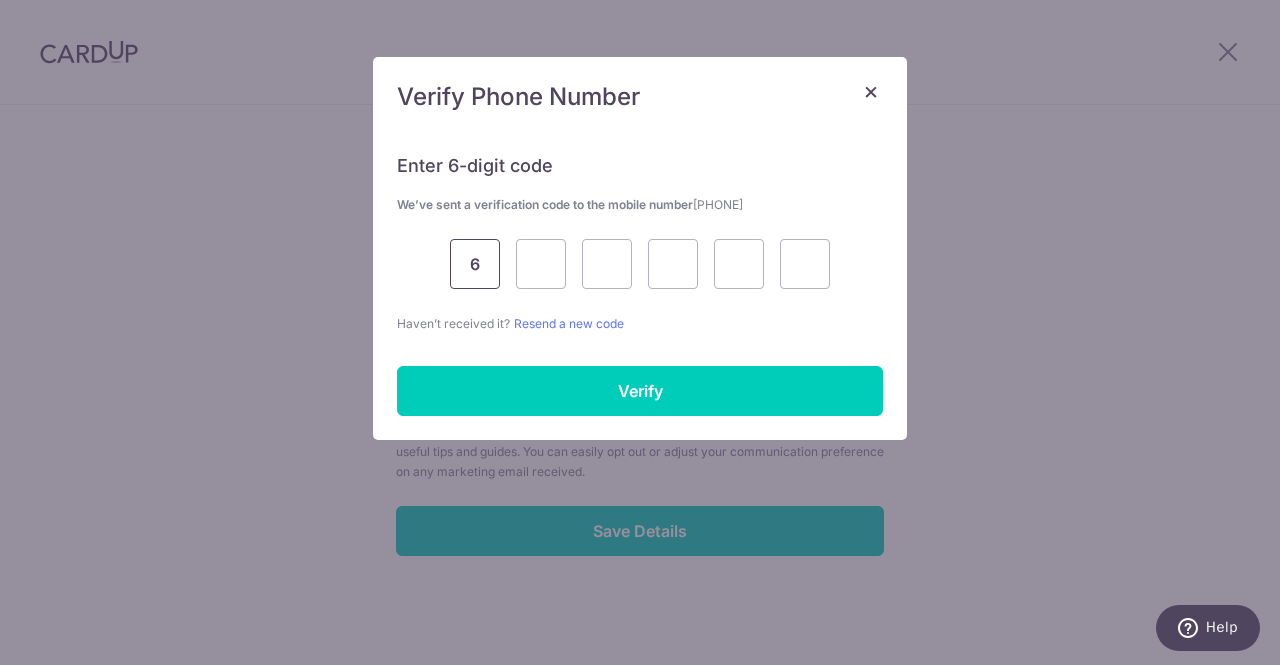 type on "6" 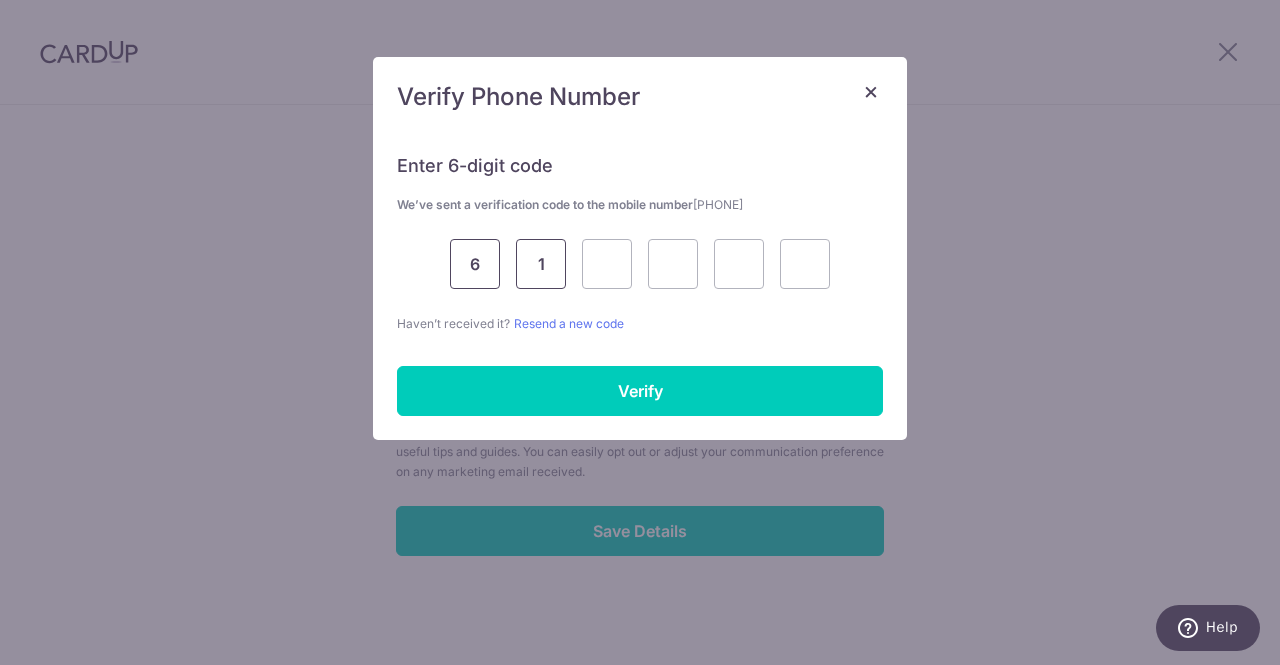 type on "1" 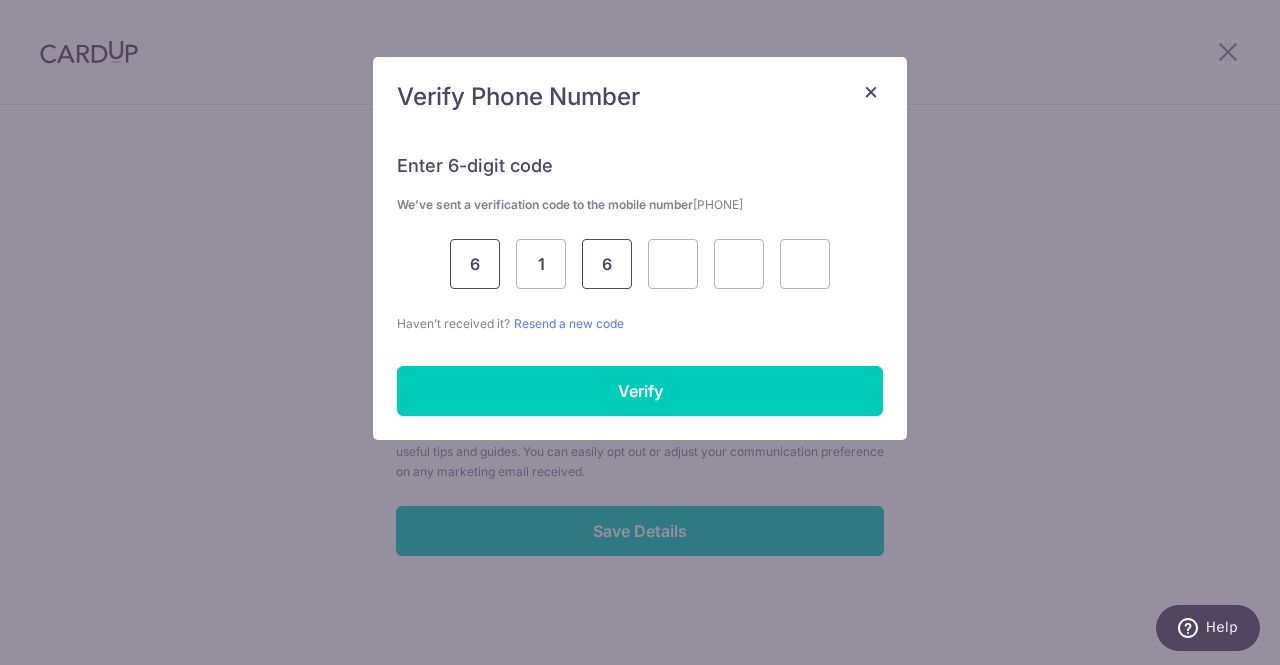 type on "6" 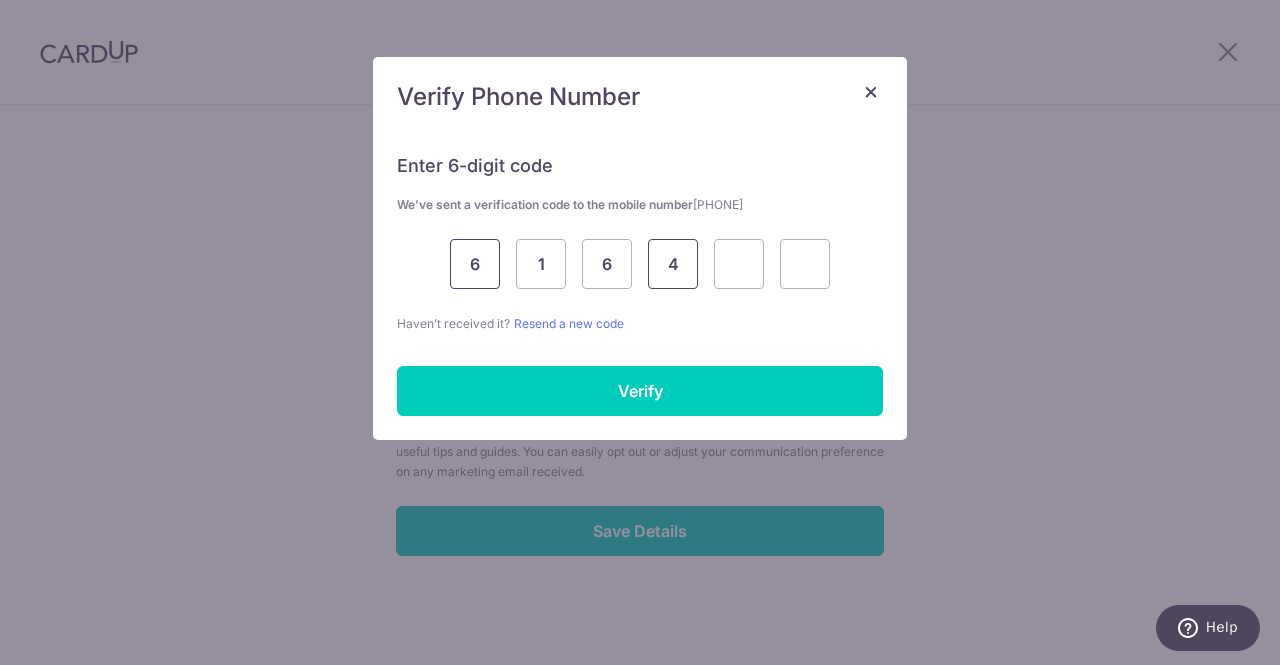 type on "4" 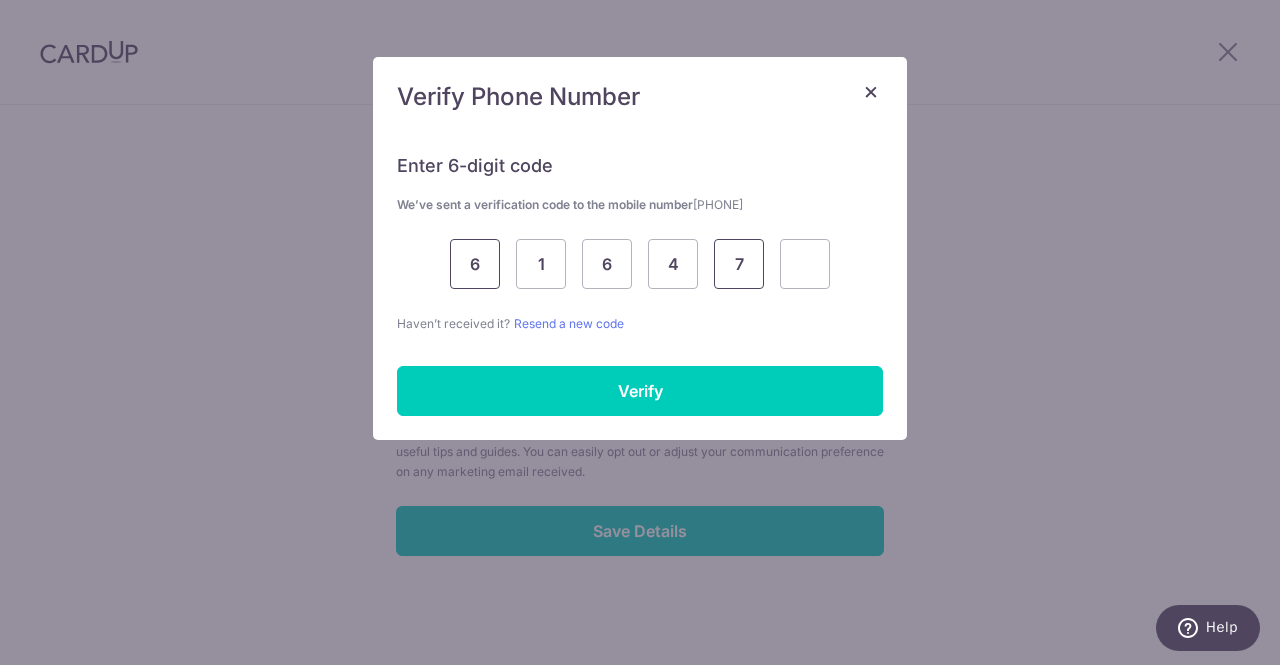 type on "7" 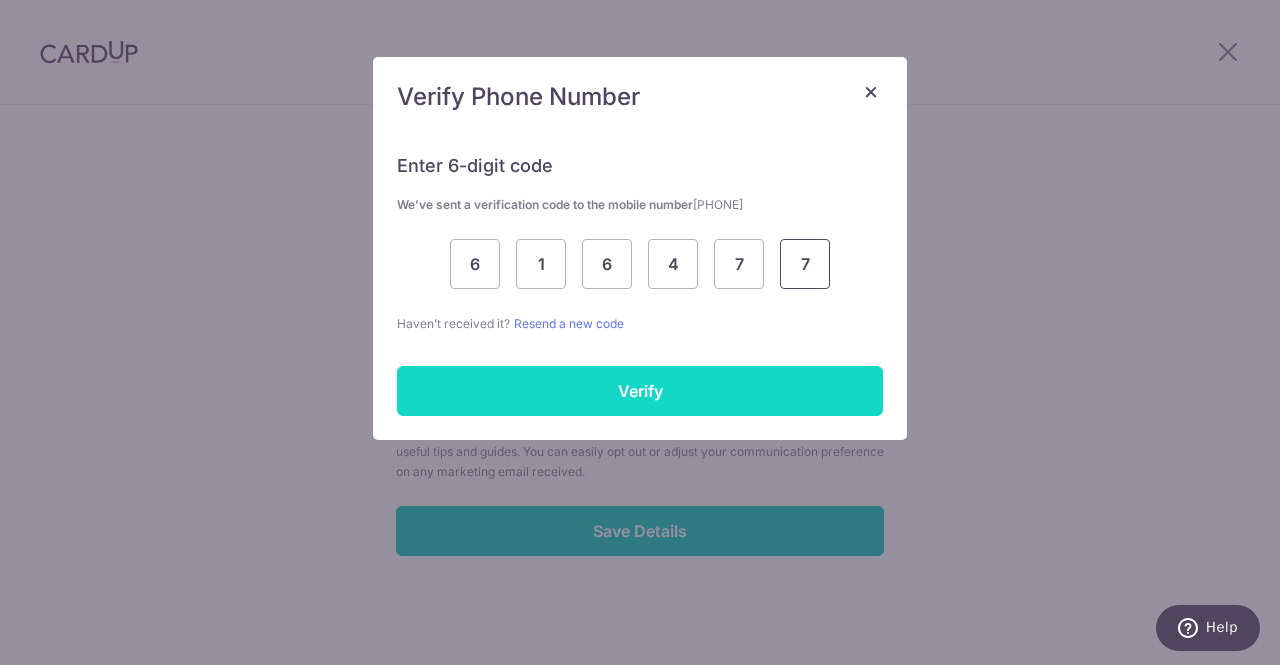 type on "7" 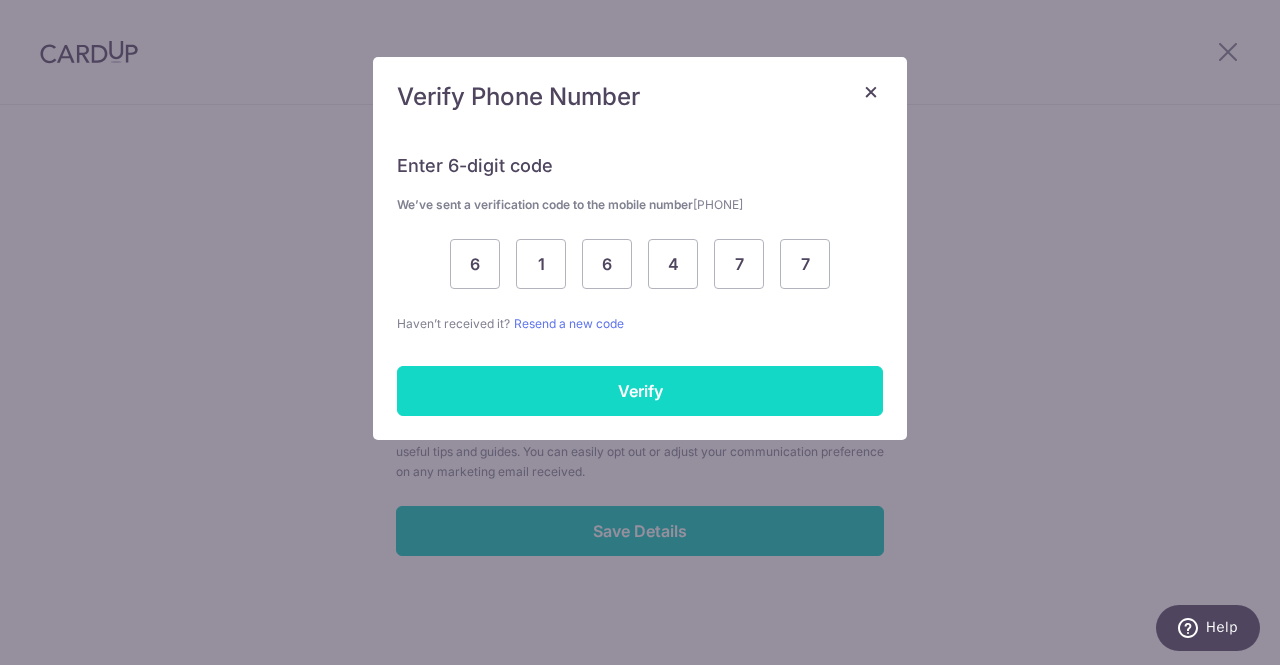 click on "Verify" at bounding box center (640, 391) 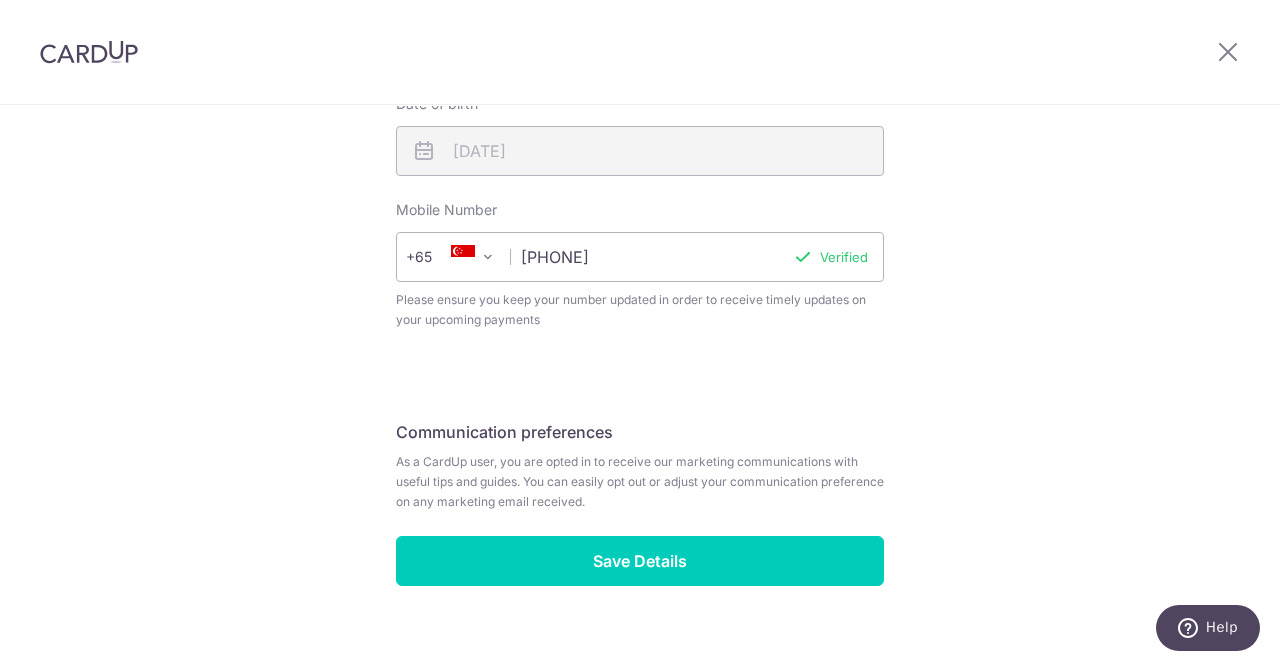 scroll, scrollTop: 897, scrollLeft: 0, axis: vertical 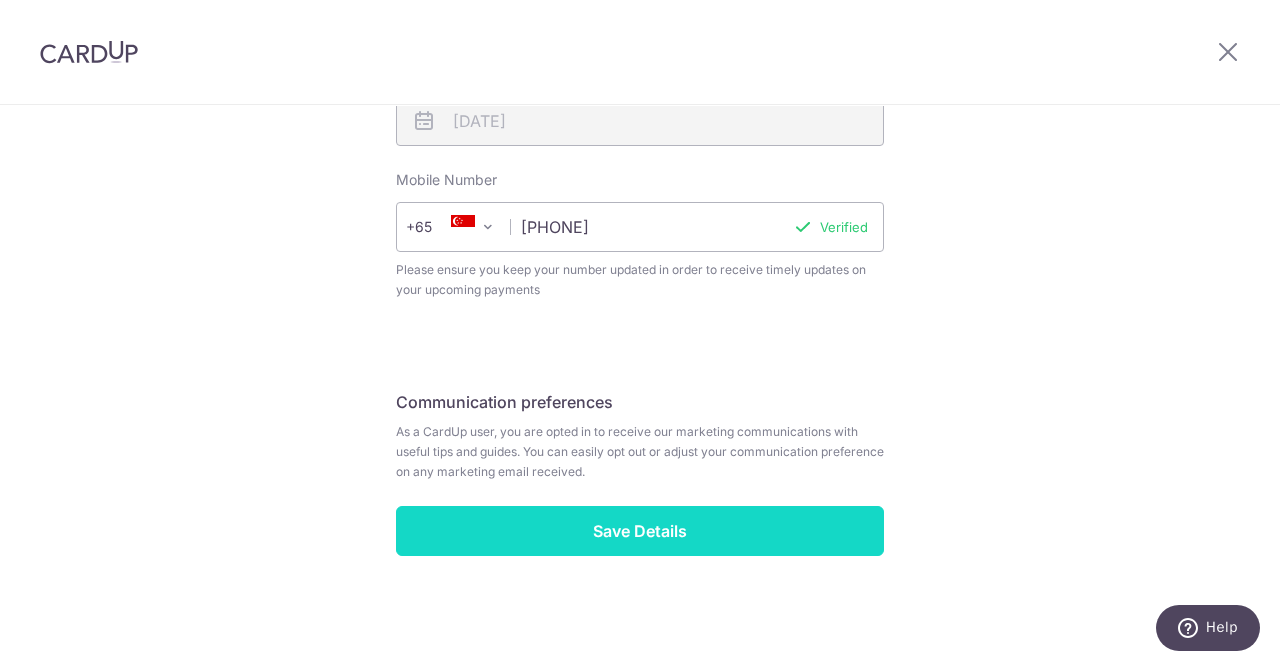 click on "Save Details" at bounding box center (640, 531) 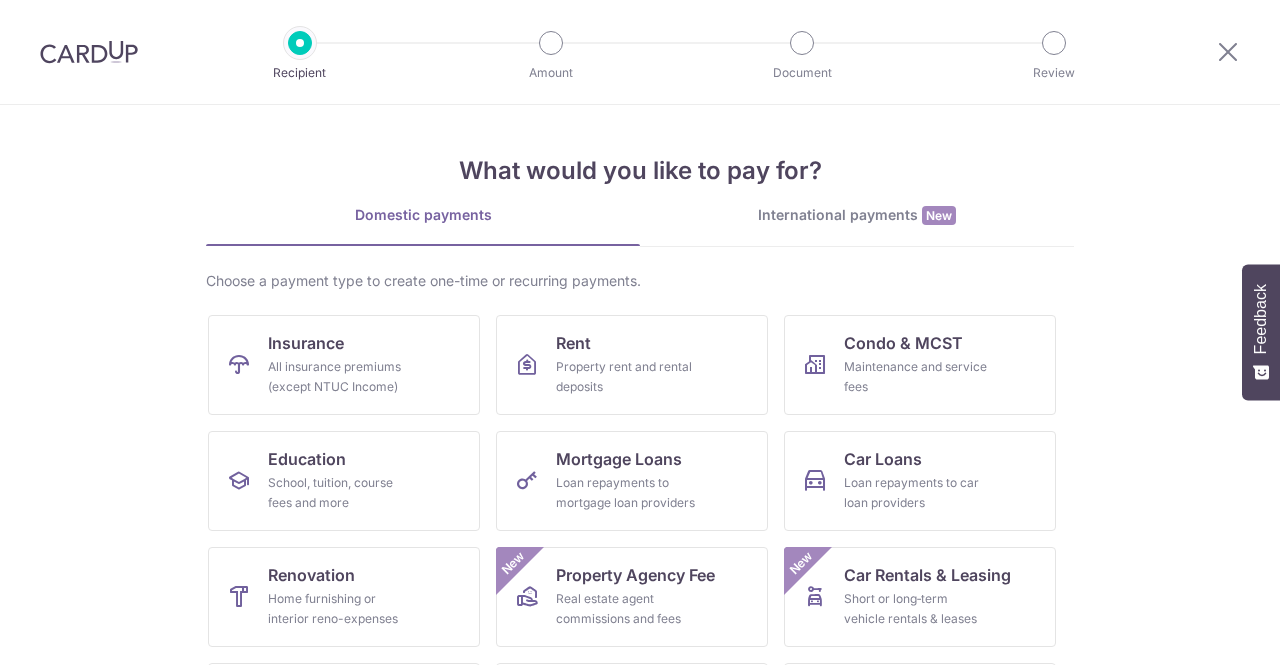 scroll, scrollTop: 0, scrollLeft: 0, axis: both 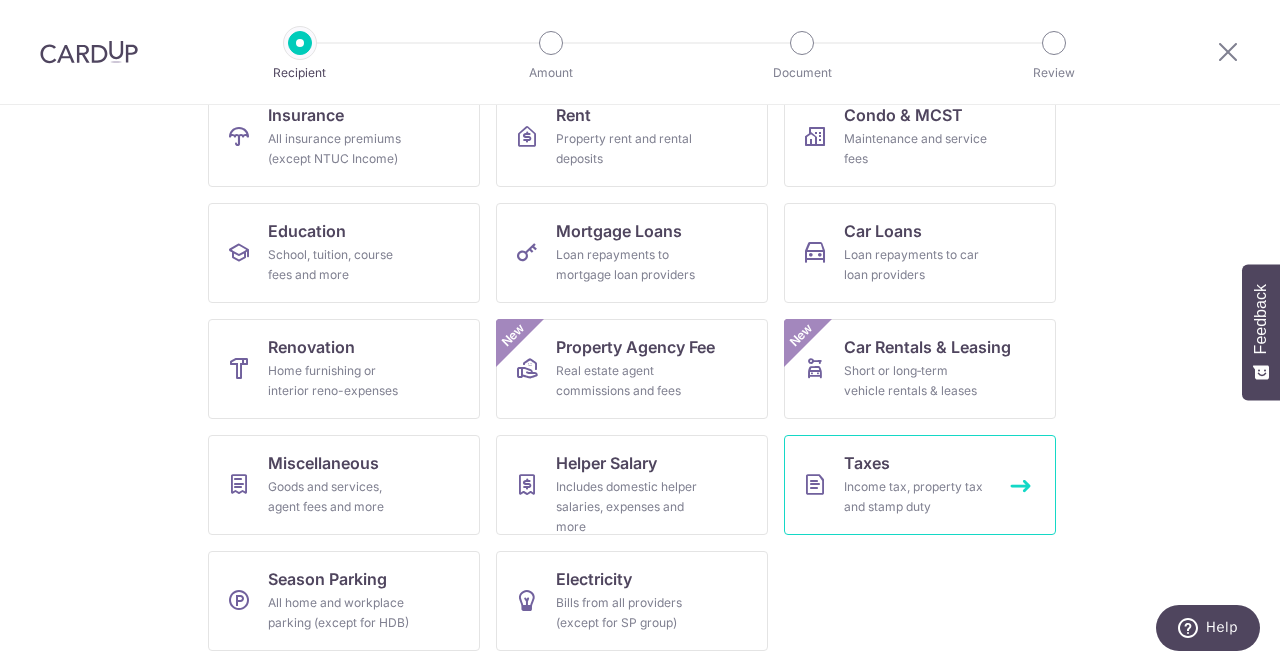 click on "Income tax, property tax and stamp duty" at bounding box center [916, 497] 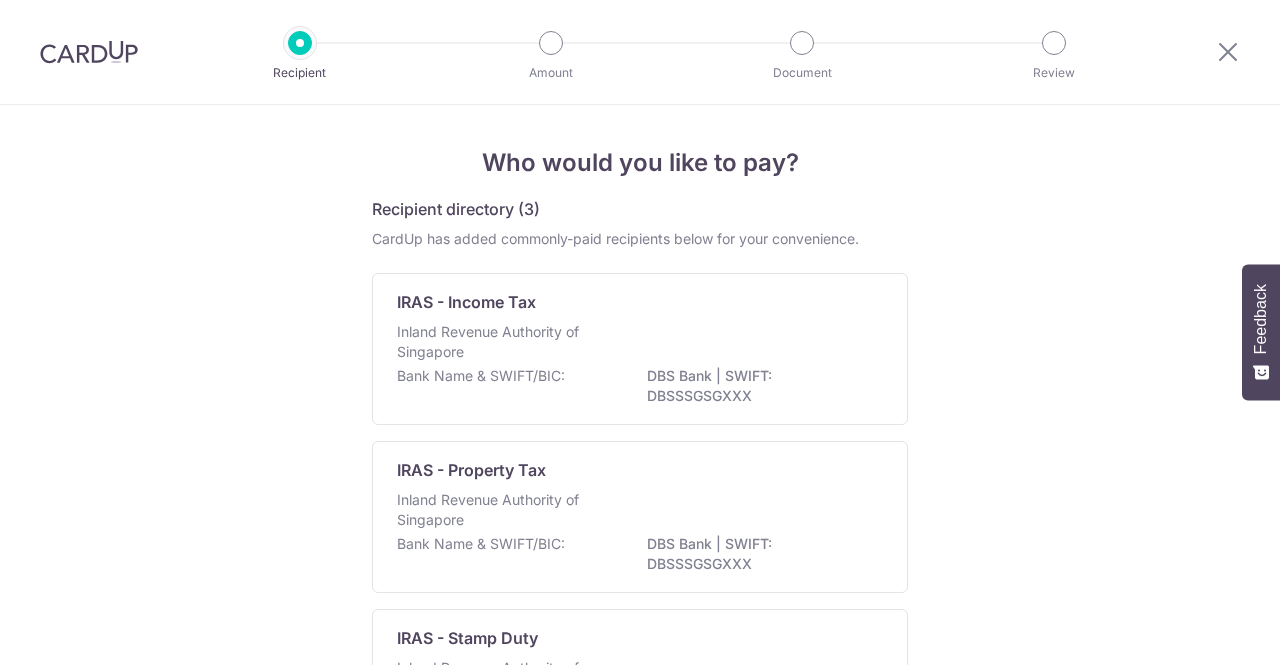 scroll, scrollTop: 0, scrollLeft: 0, axis: both 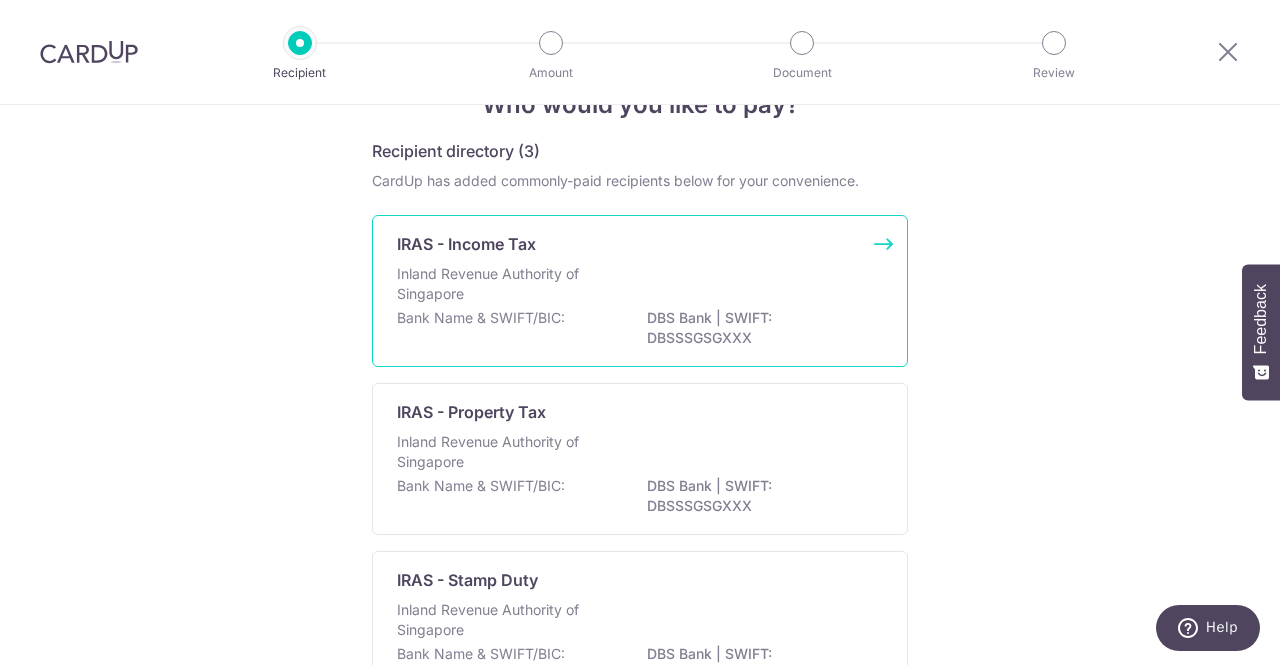 click on "IRAS - Income Tax
Inland Revenue Authority of Singapore
Bank Name & SWIFT/BIC:
DBS Bank | SWIFT: DBSSSGSGXXX" at bounding box center (640, 291) 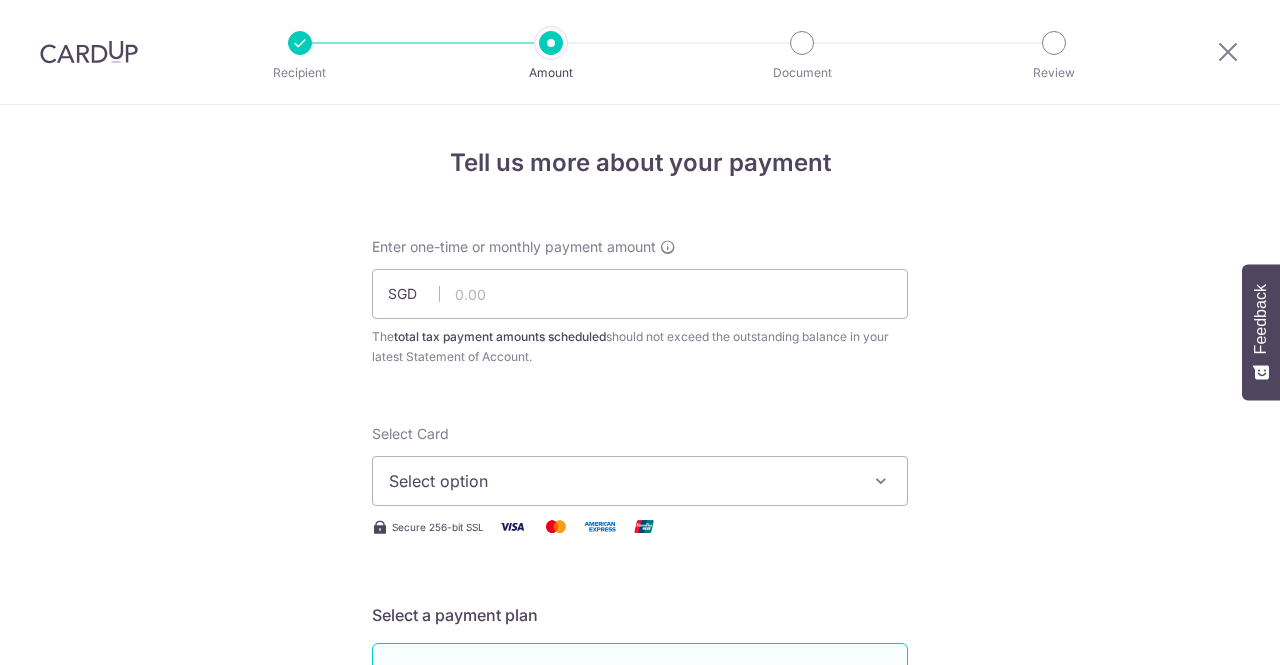scroll, scrollTop: 0, scrollLeft: 0, axis: both 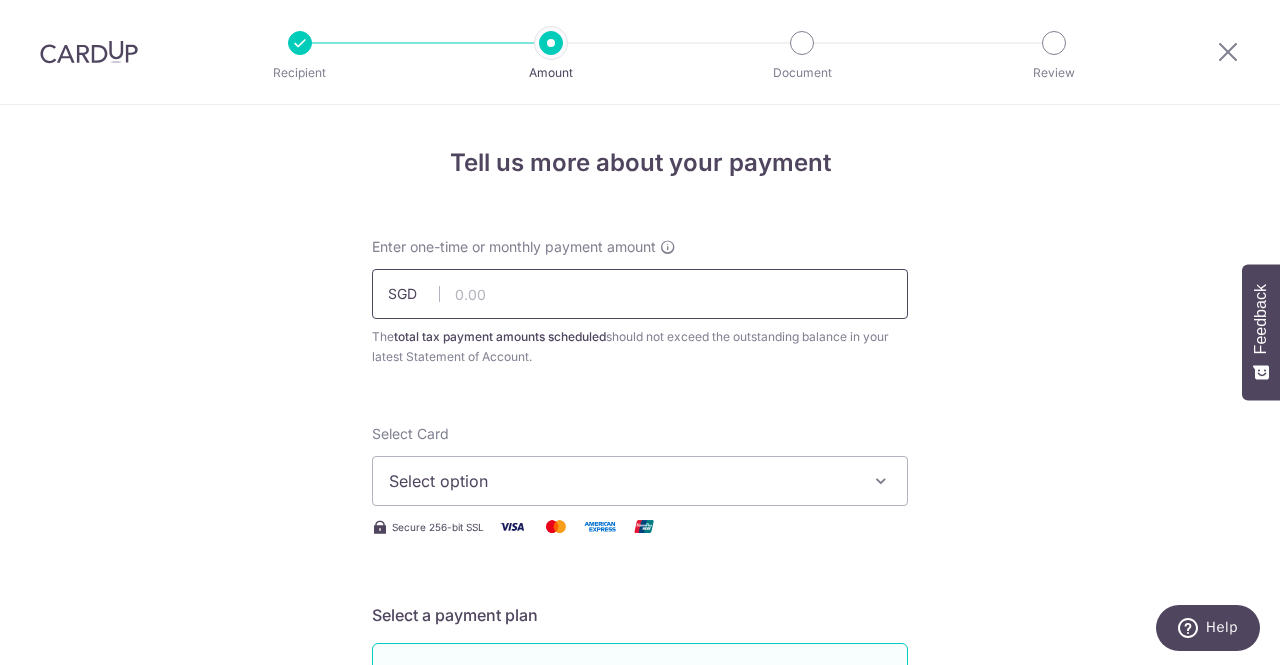 click at bounding box center (640, 294) 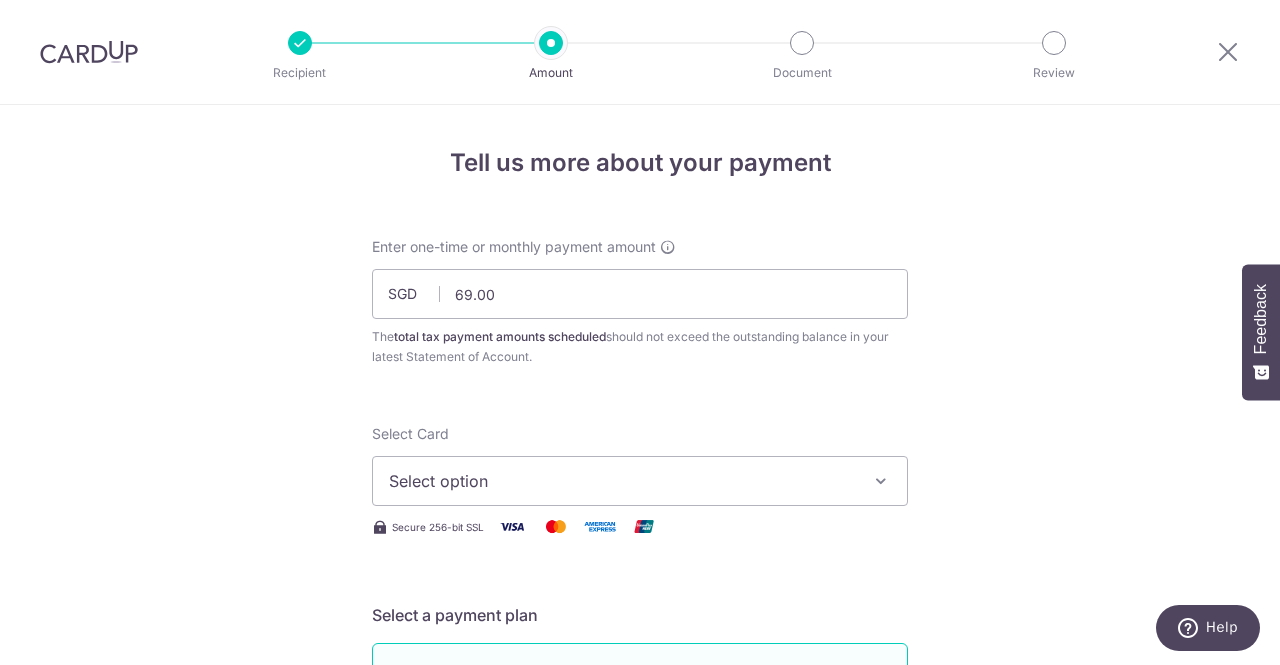 click on "Select option" at bounding box center (622, 481) 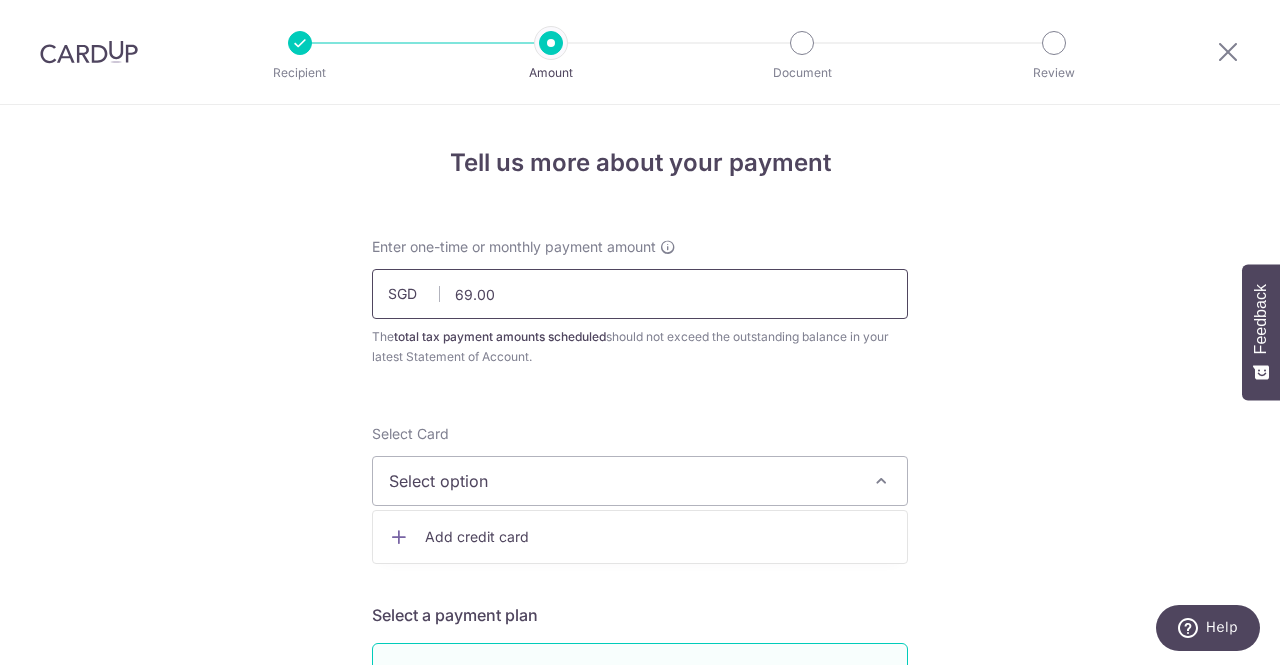 click on "69.00" at bounding box center [640, 294] 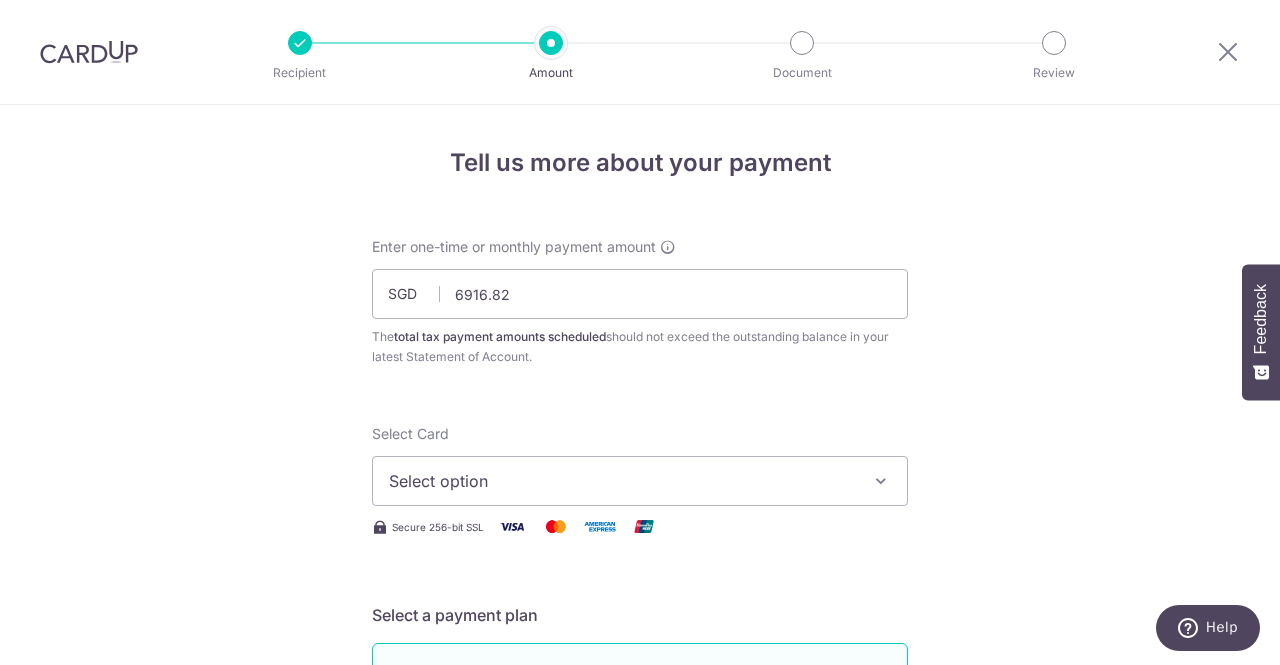 type on "[AMOUNT]" 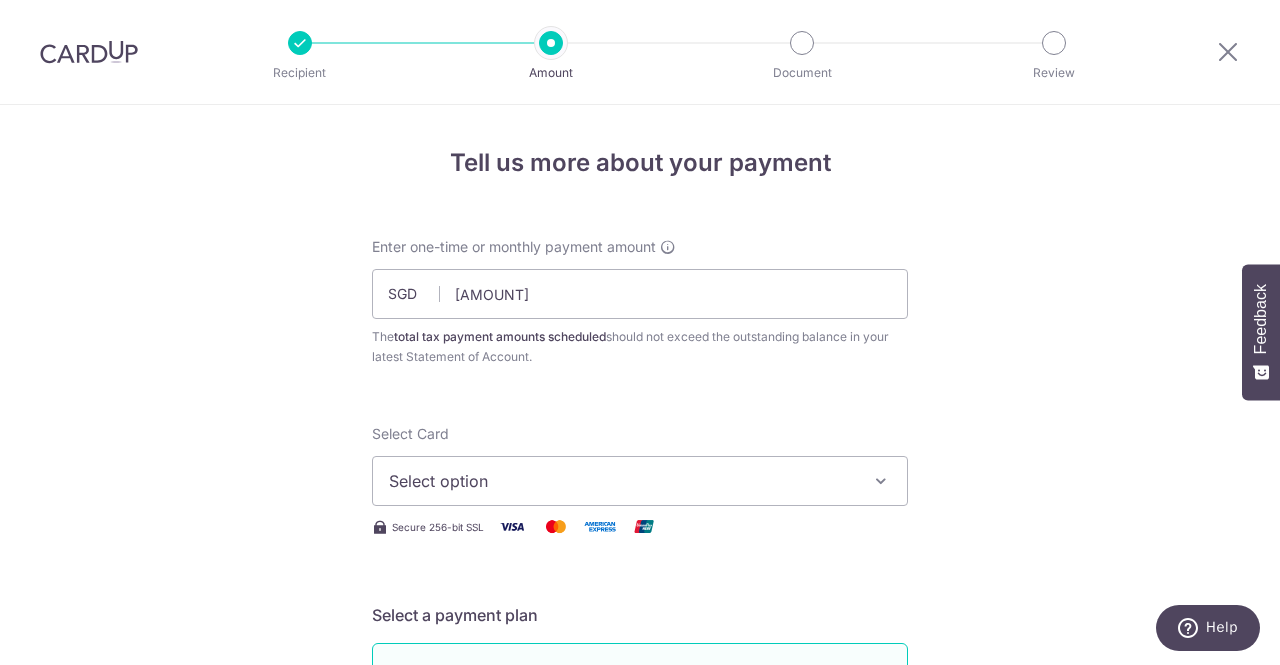 click on "Enter one-time or monthly payment amount
SGD
[AMOUNT]
[AMOUNT]
The  total tax payment amounts scheduled  should not exceed the outstanding balance in your latest Statement of Account.
Select Card
Select option
Add credit card
Secure 256-bit SSL
Text
New card details
Card" at bounding box center [640, 1052] 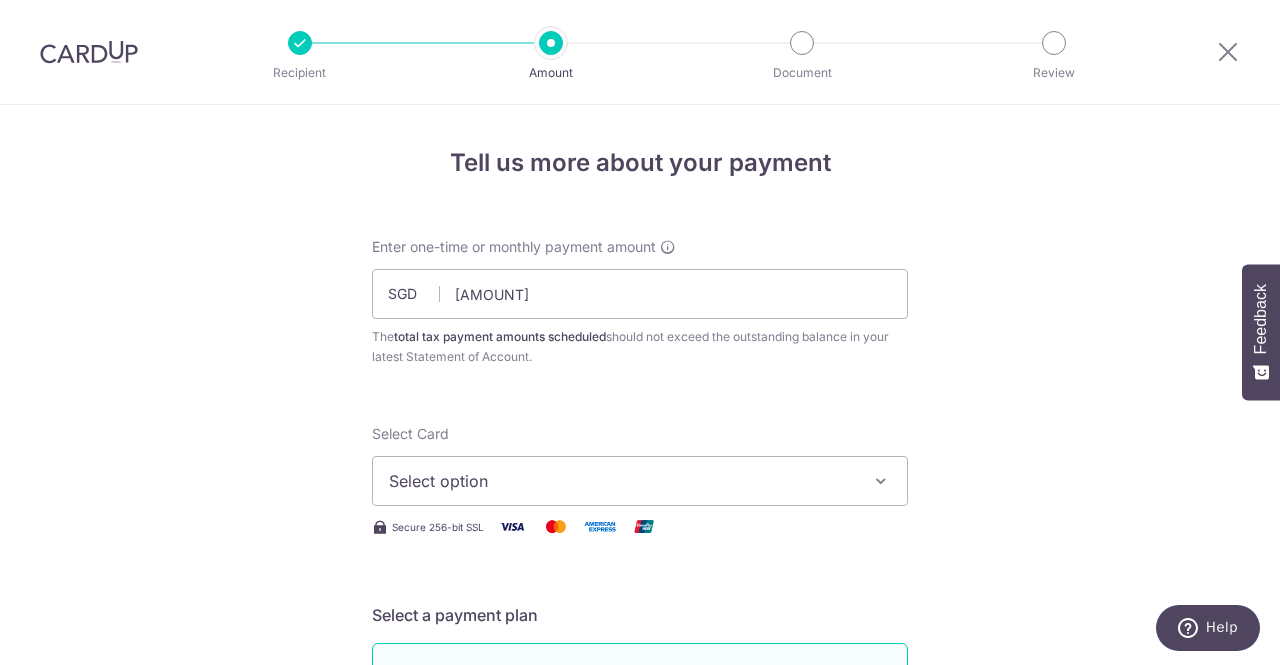 click on "Select option" at bounding box center [640, 481] 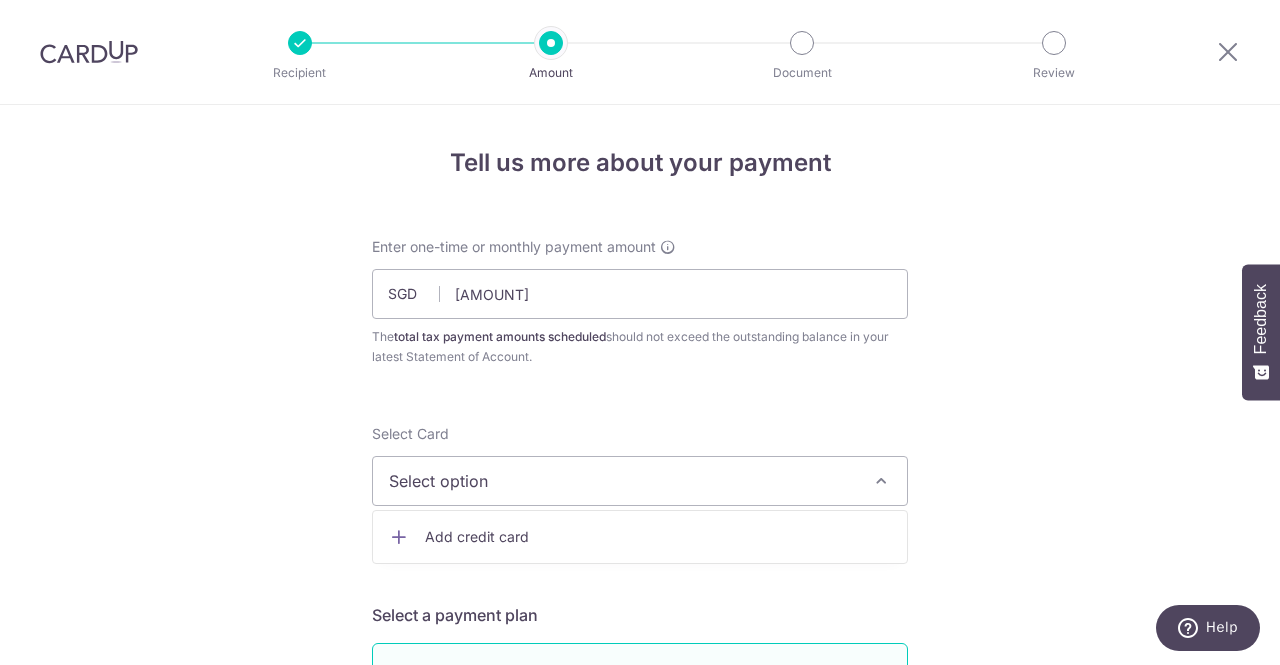 click on "Add credit card" at bounding box center (658, 537) 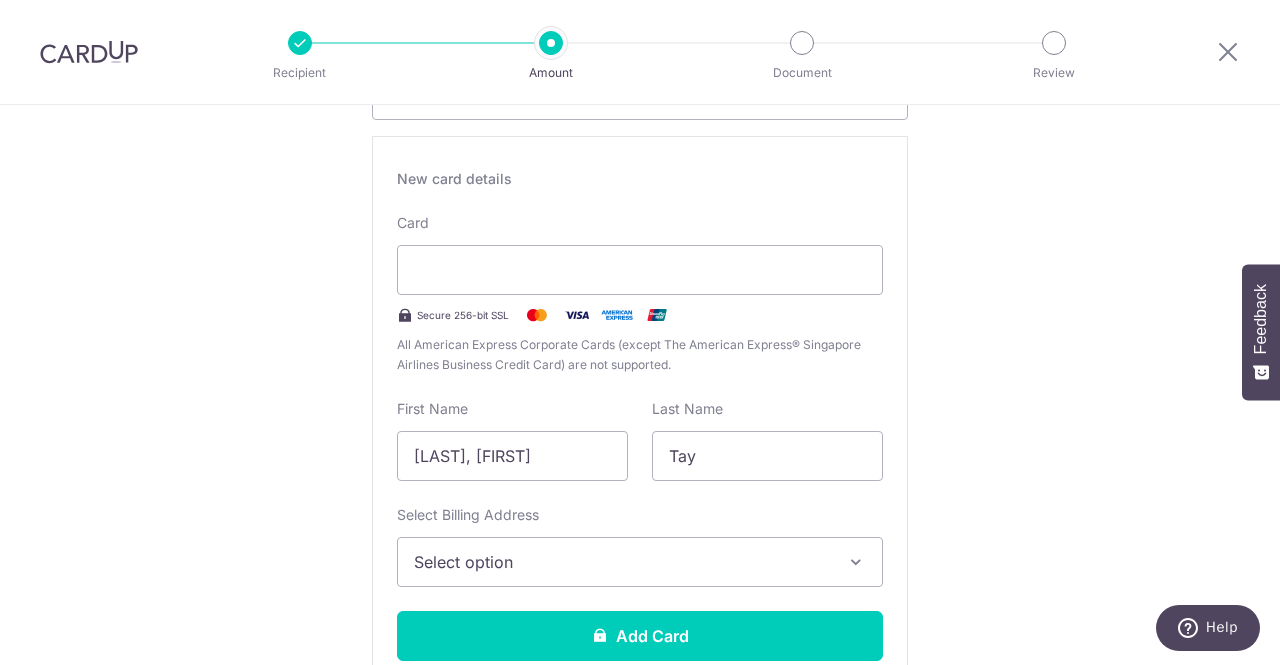 scroll, scrollTop: 390, scrollLeft: 0, axis: vertical 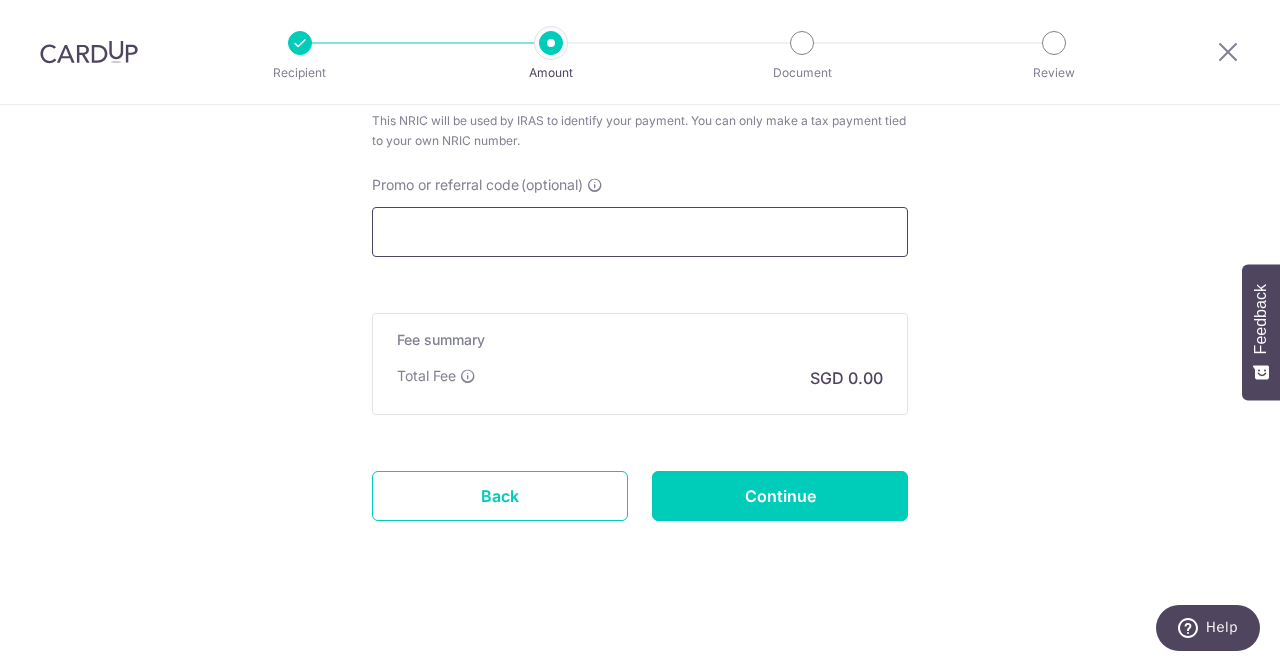 click on "Promo or referral code
(optional)" at bounding box center [640, 232] 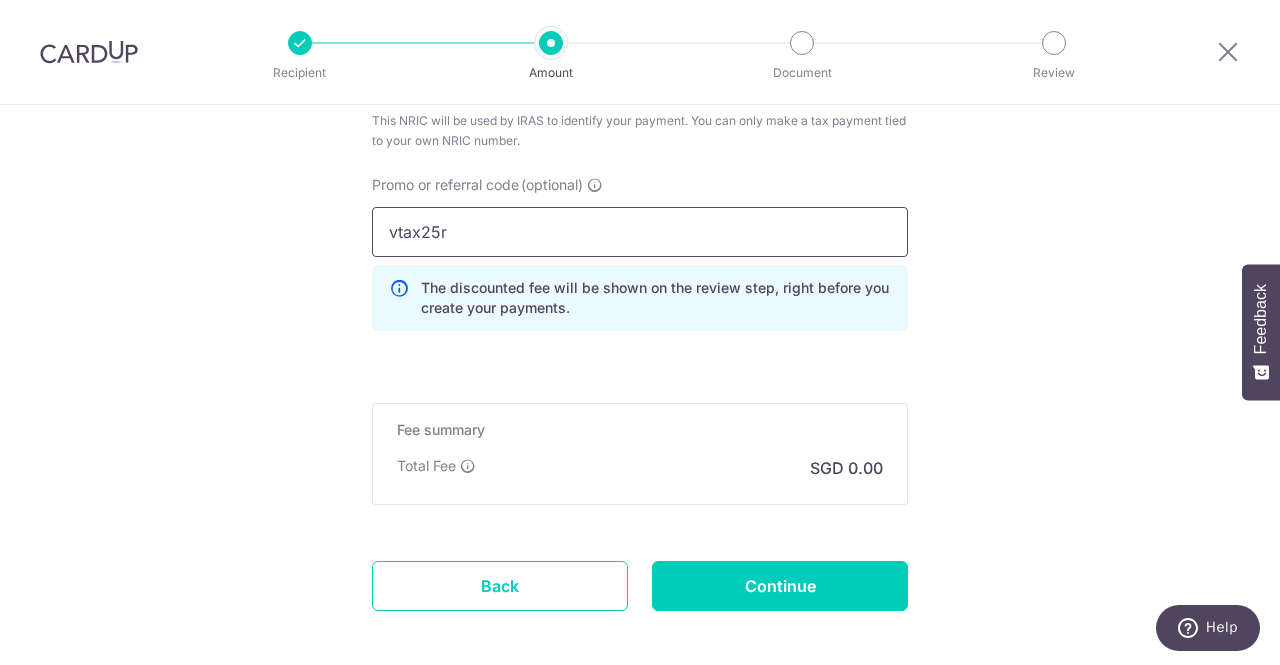 type on "vtax25r" 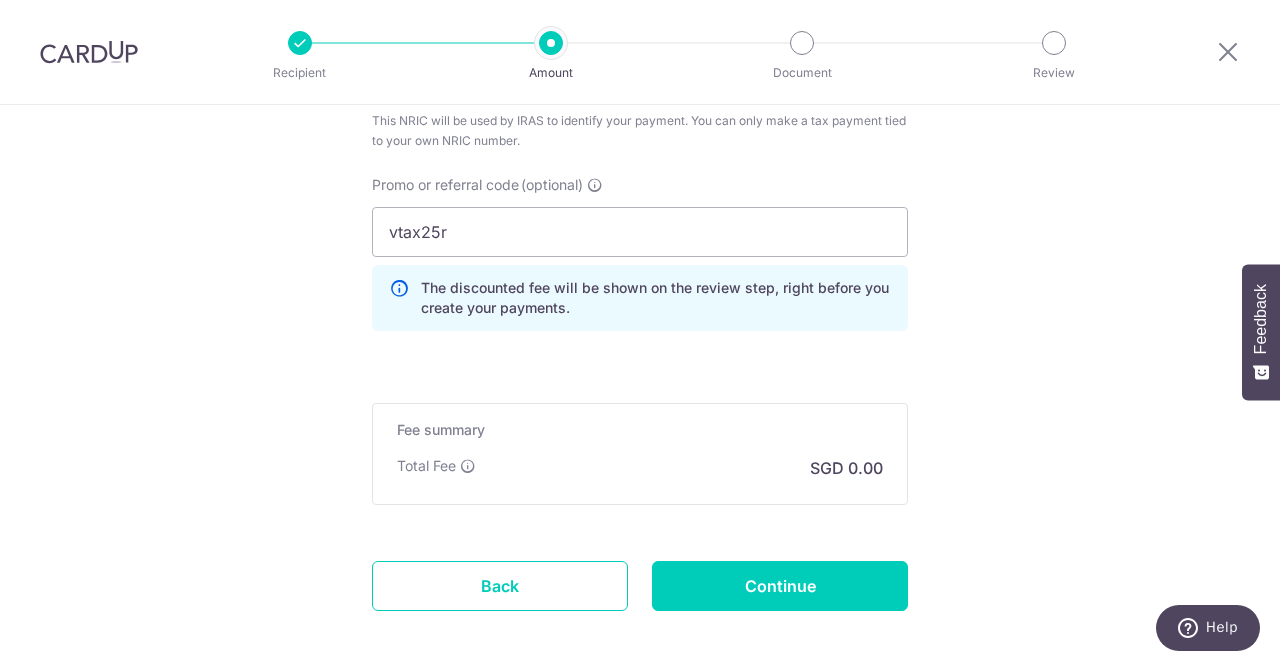 click on "Tell us more about your payment
SGD
[AMOUNT]
[AMOUNT]
The  total tax payment amounts scheduled  should not exceed the outstanding balance in your latest Statement of Account.
Select Card
Add new card
Add credit card
Secure 256-bit SSL
Text
New card details
Card" at bounding box center [640, -487] 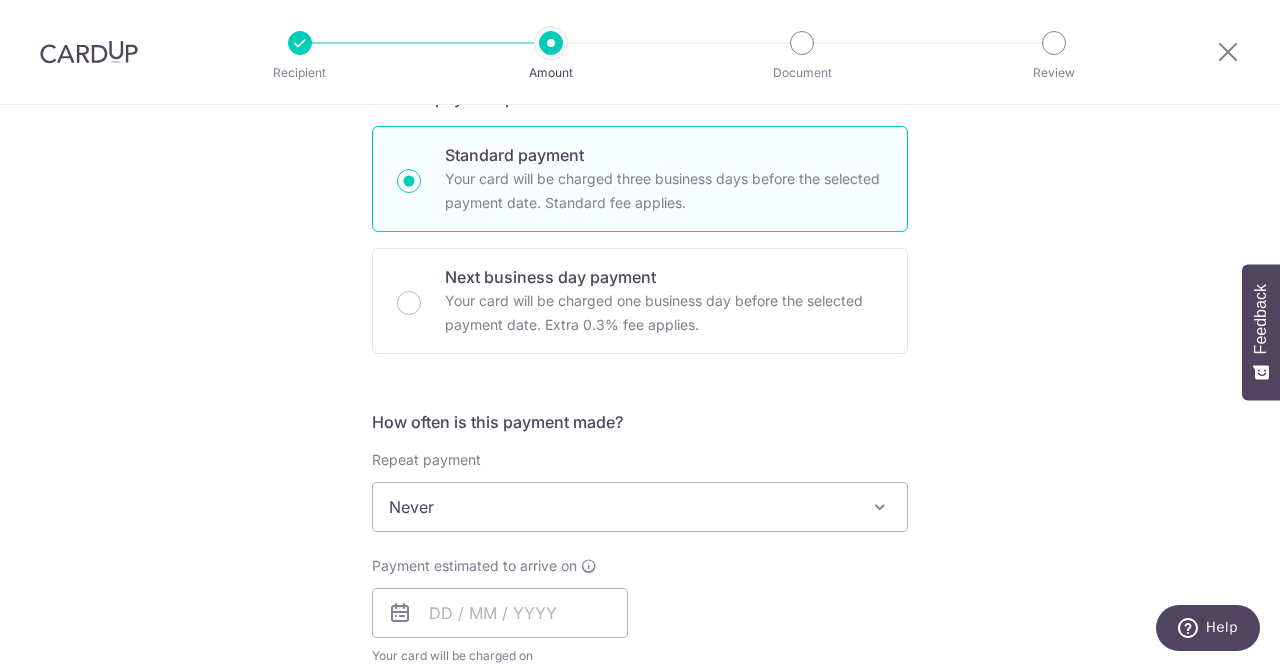scroll, scrollTop: 1257, scrollLeft: 0, axis: vertical 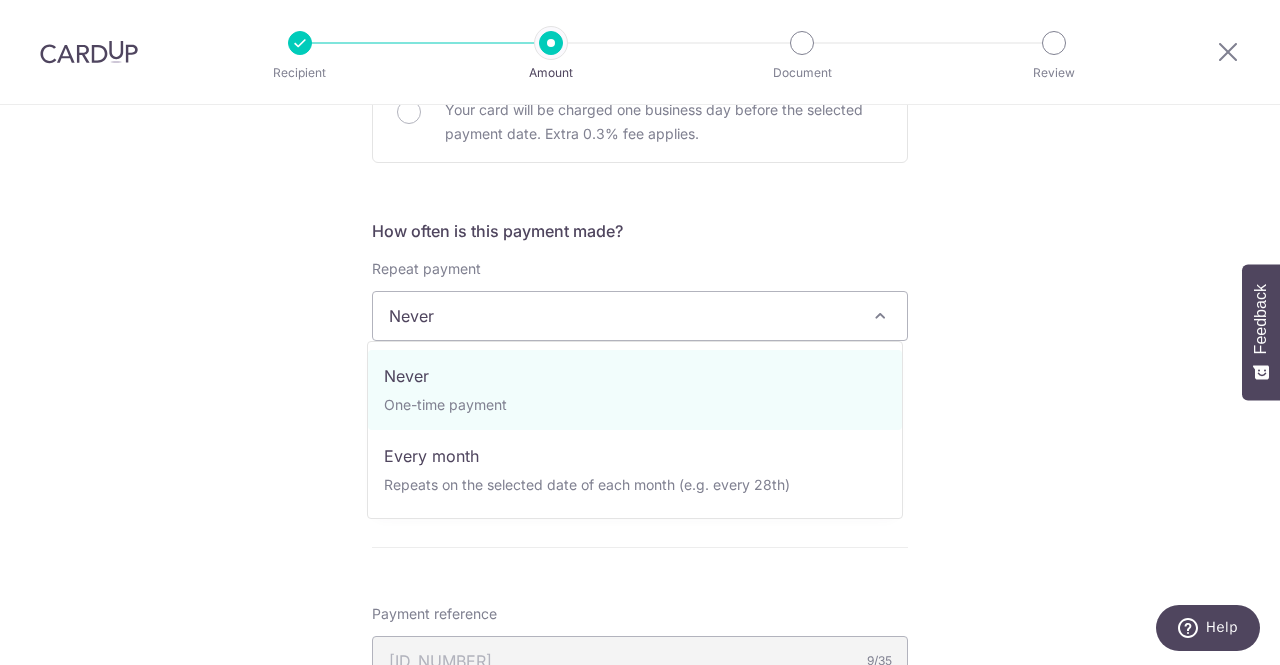 click on "Never" at bounding box center [640, 316] 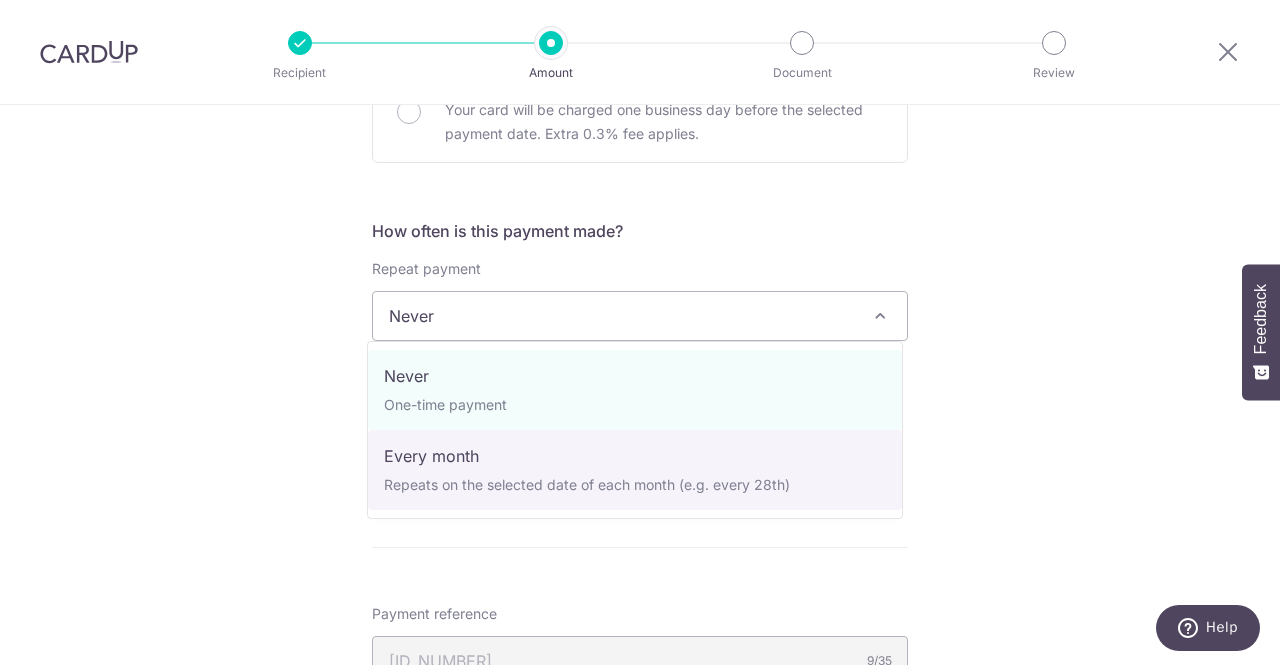 select on "3" 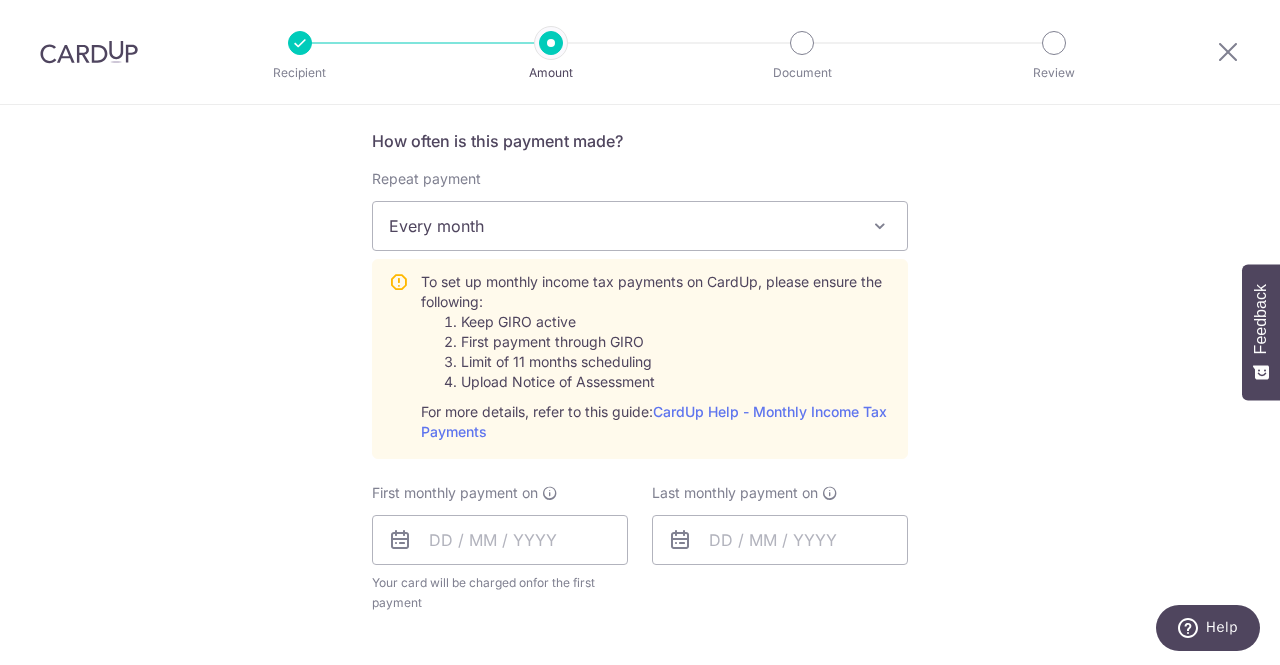 scroll, scrollTop: 1381, scrollLeft: 0, axis: vertical 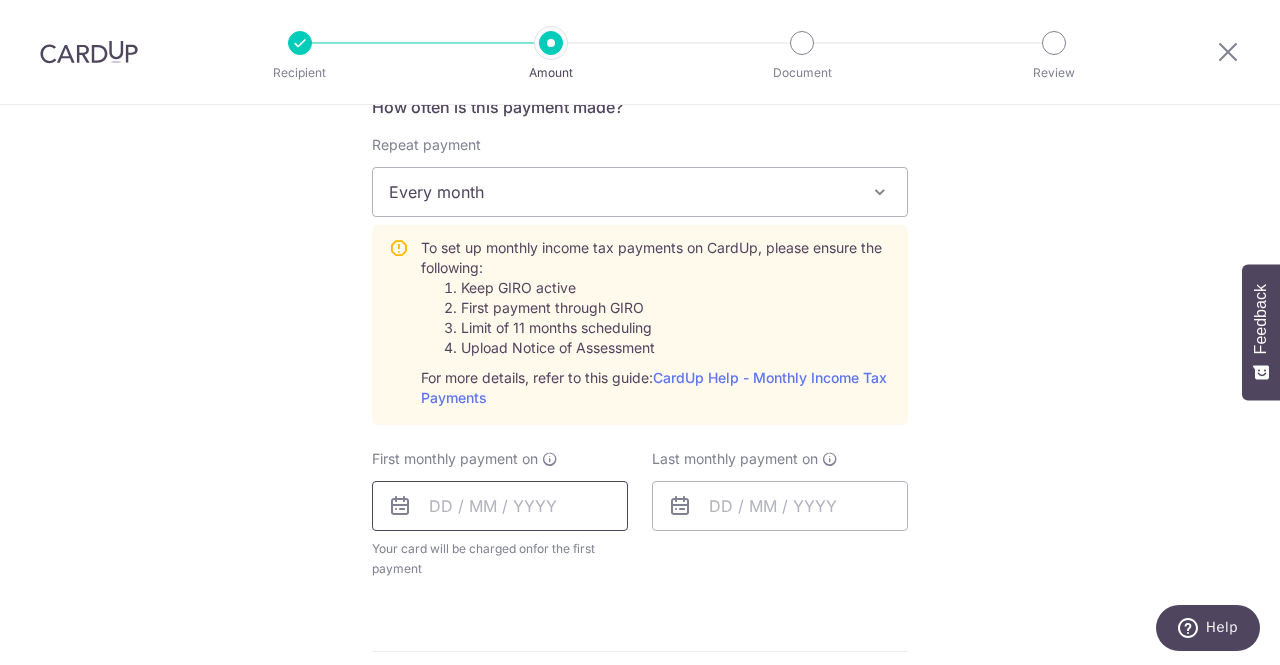 click at bounding box center (500, 506) 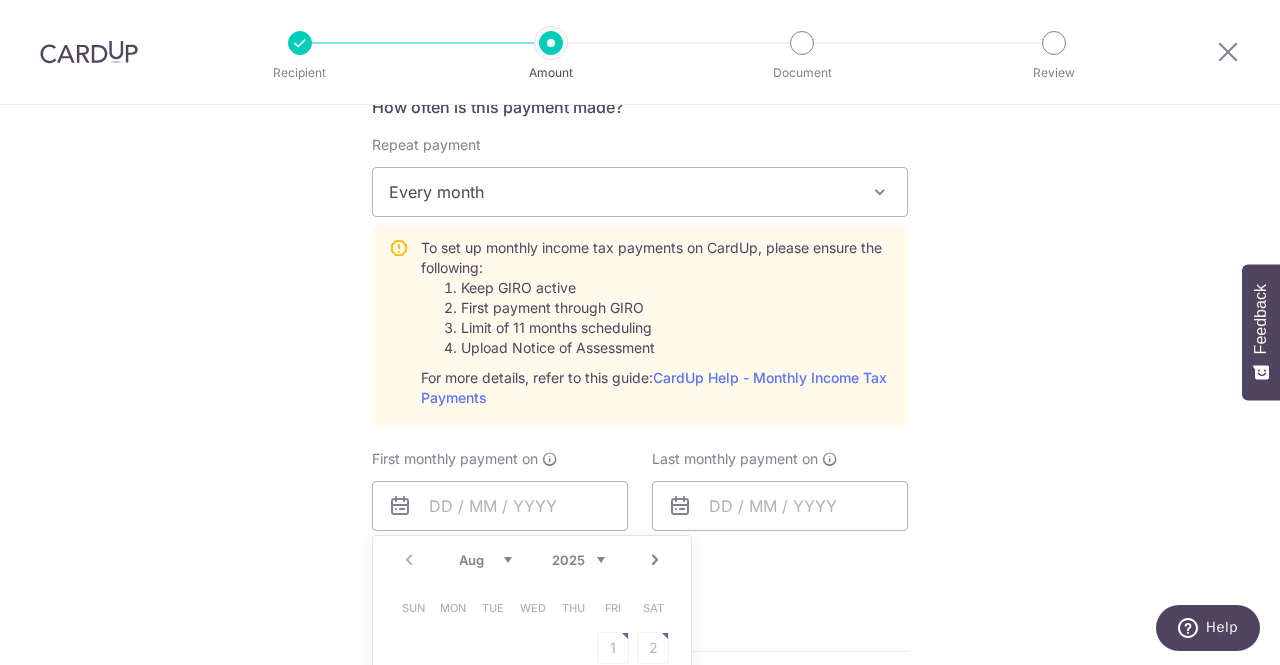 click on "Tell us more about your payment
SGD
[AMOUNT]
[AMOUNT]
The  total tax payment amounts scheduled  should not exceed the outstanding balance in your latest Statement of Account.
Select Card
Add new card
Add credit card
Secure 256-bit SSL
Text
New card details
Card" at bounding box center [640, 86] 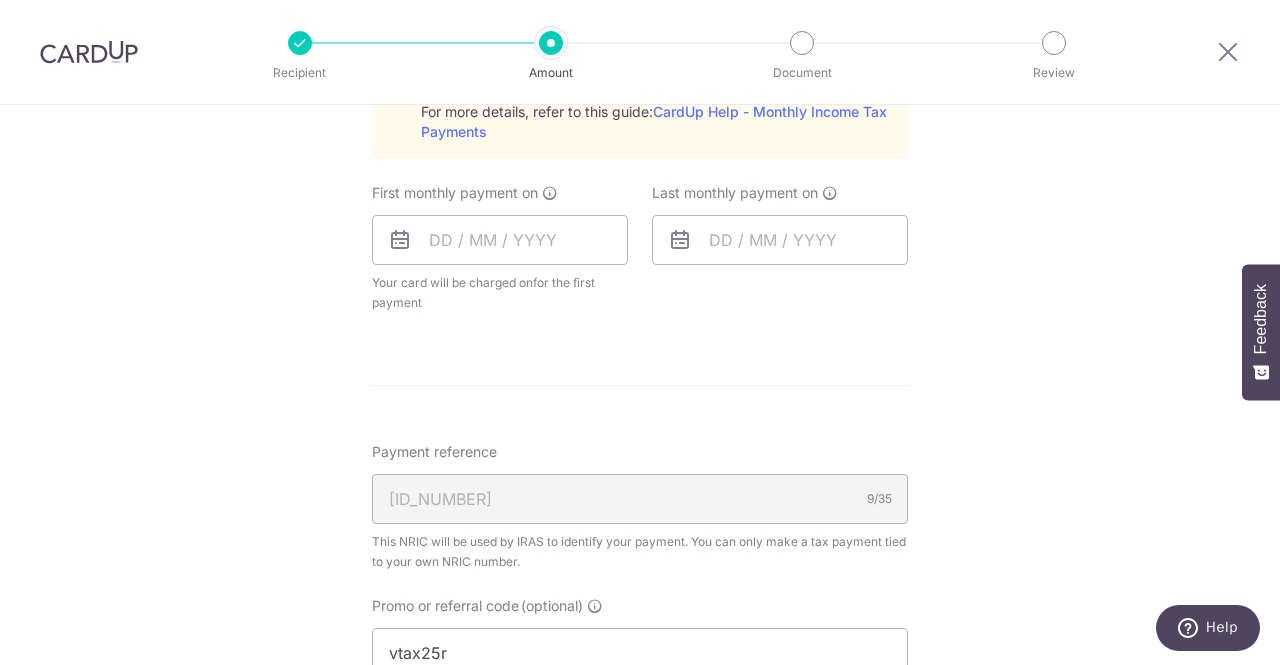 scroll, scrollTop: 1646, scrollLeft: 0, axis: vertical 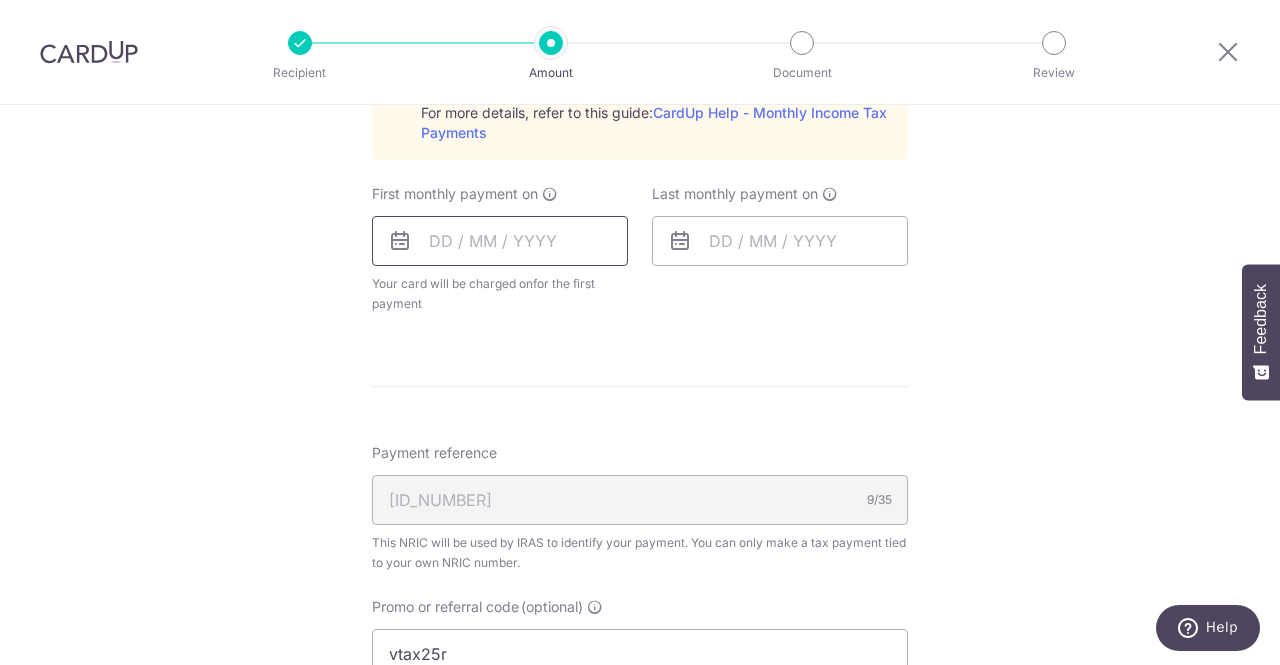 click at bounding box center (500, 241) 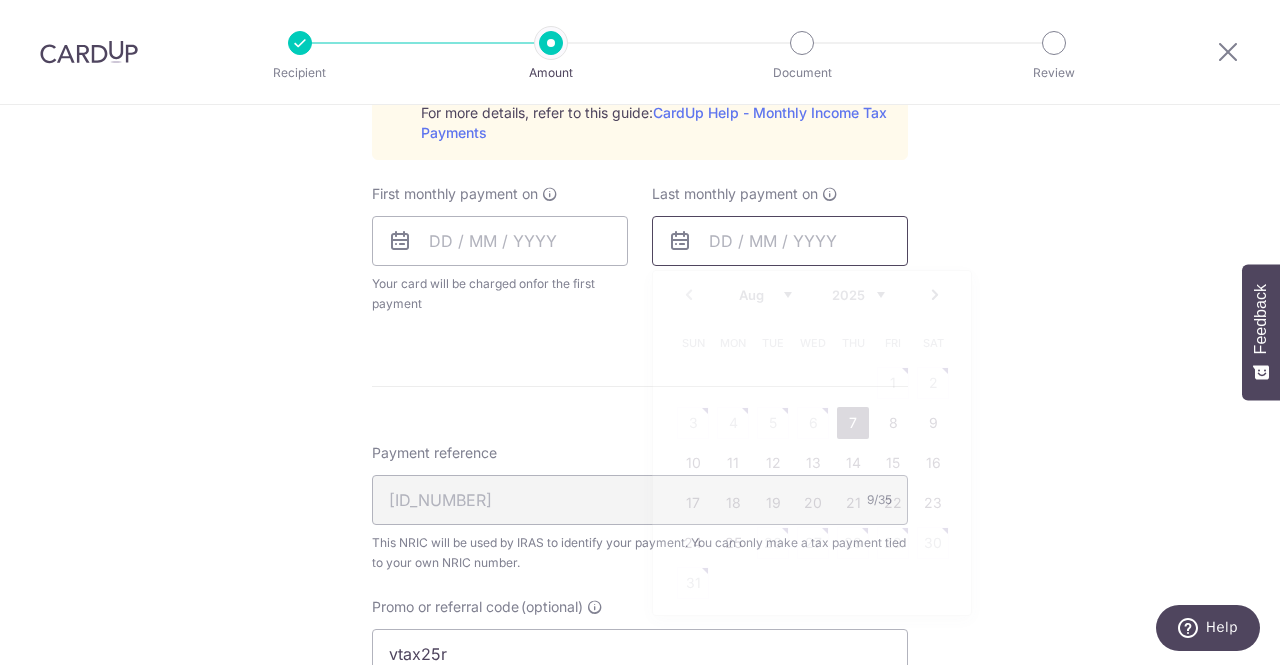 click at bounding box center [780, 241] 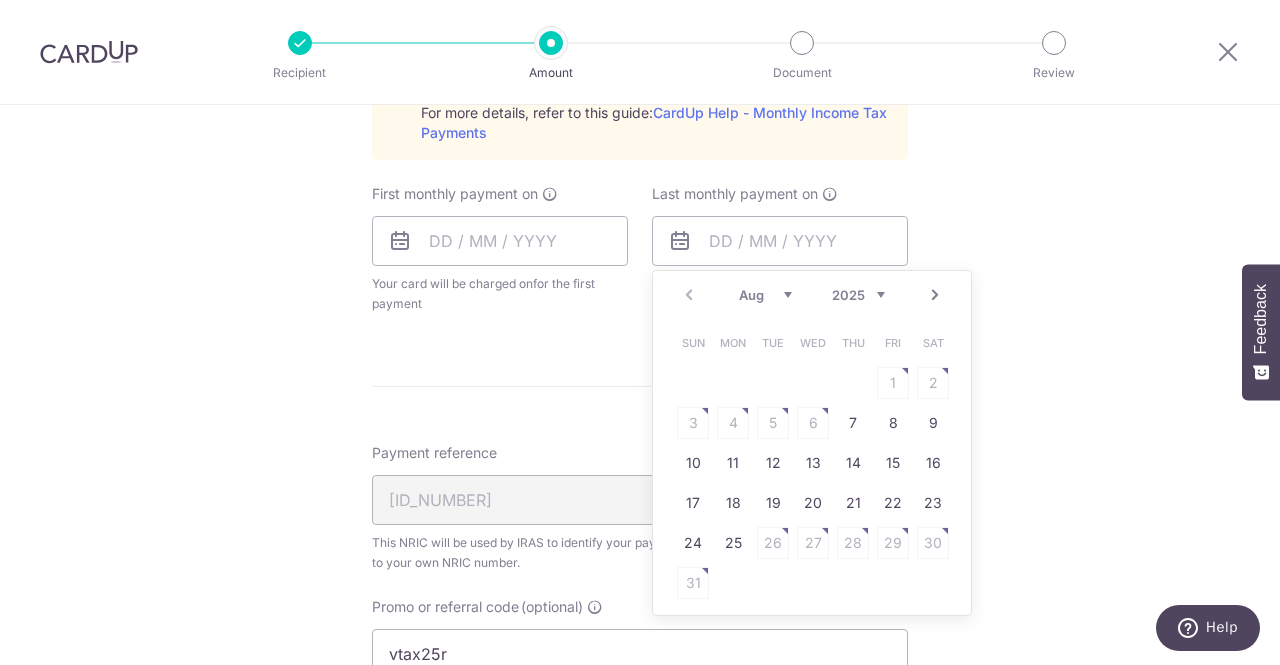 click on "Next" at bounding box center [935, 295] 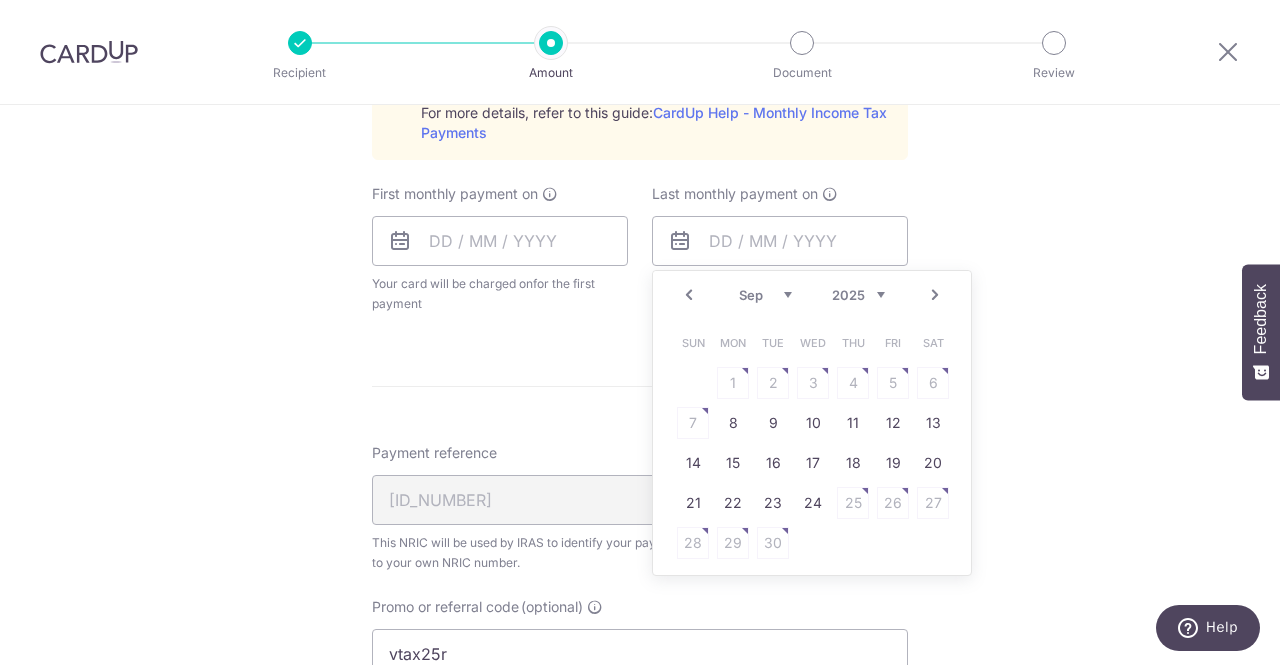 click on "Prev" at bounding box center [689, 295] 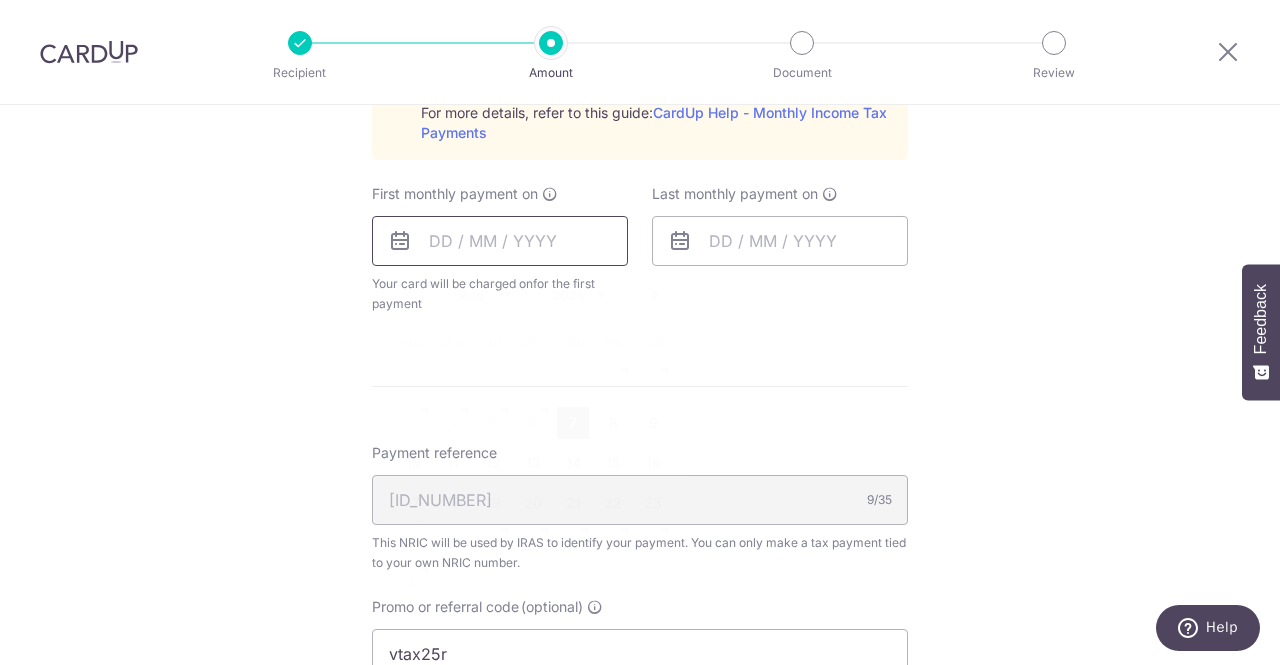 click at bounding box center [500, 241] 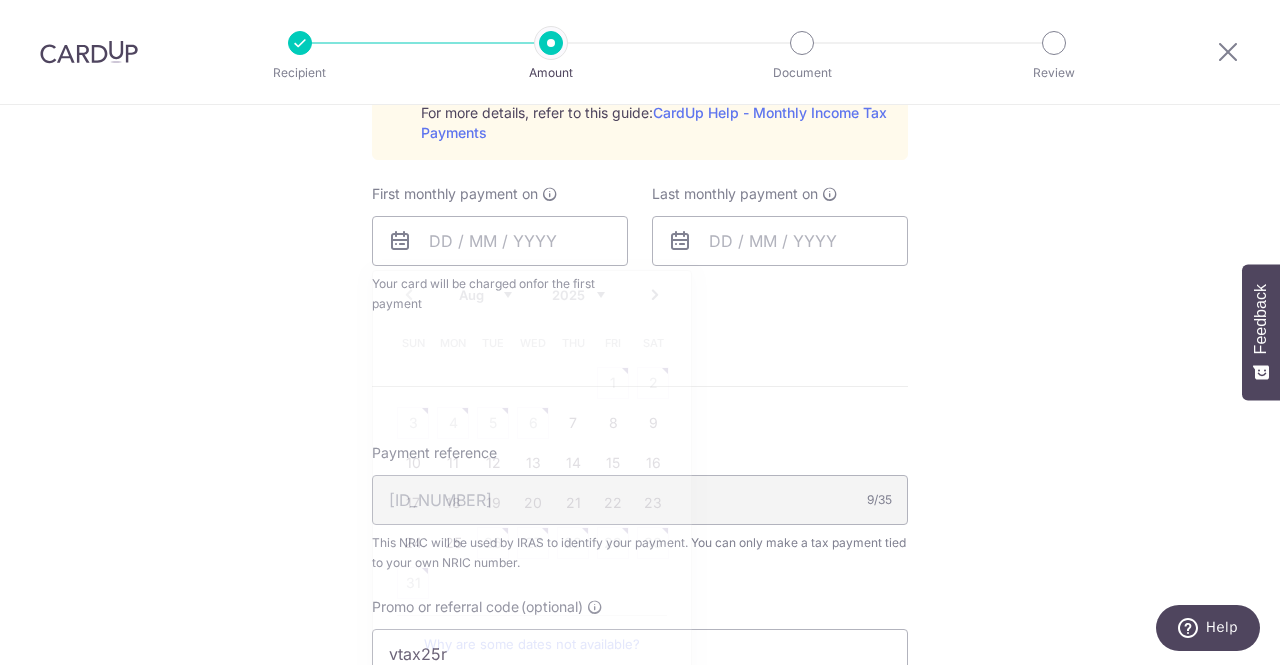 click on "Tell us more about your payment
SGD
[AMOUNT]
[AMOUNT]
The  total tax payment amounts scheduled  should not exceed the outstanding balance in your latest Statement of Account.
Select Card
Add new card
Add credit card
Secure 256-bit SSL
Text
New card details
Card" at bounding box center [640, -179] 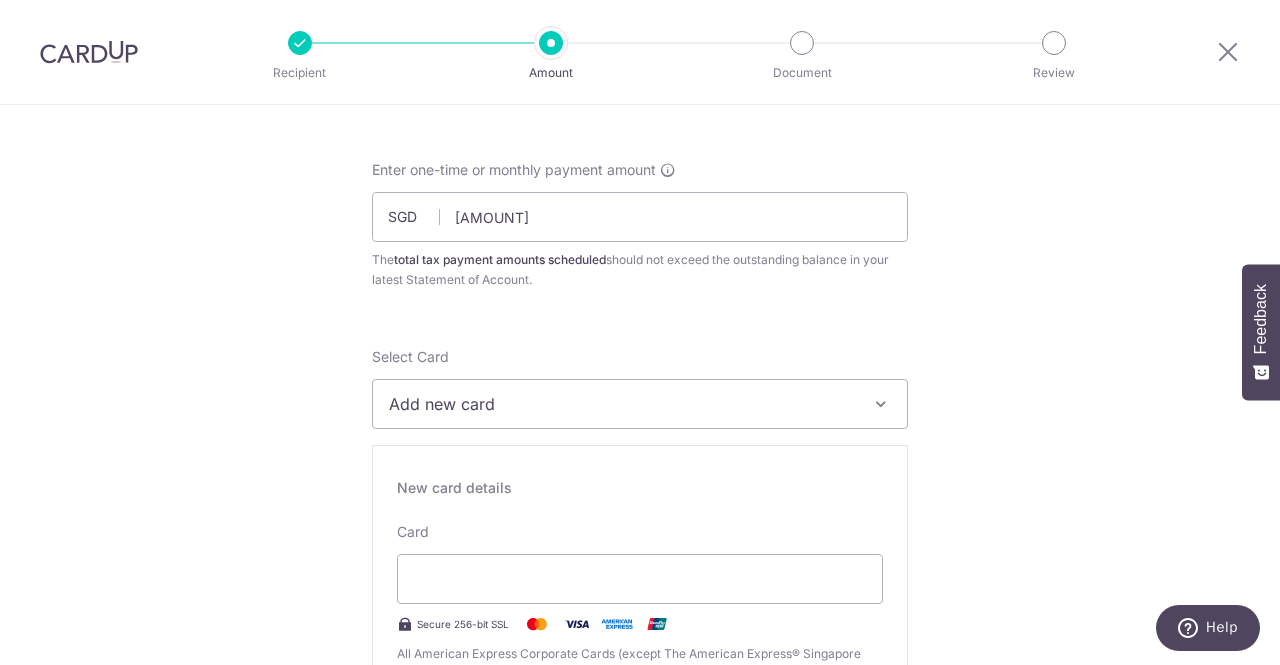 scroll, scrollTop: 78, scrollLeft: 0, axis: vertical 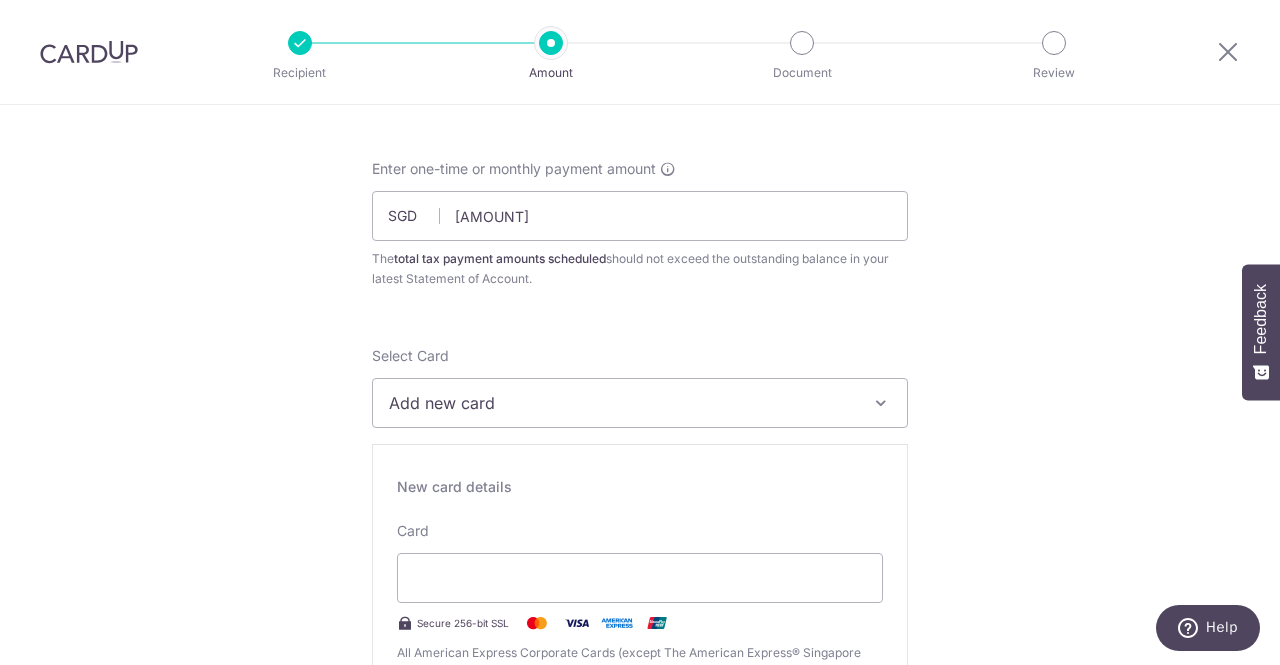 click on "Add new card" at bounding box center [622, 403] 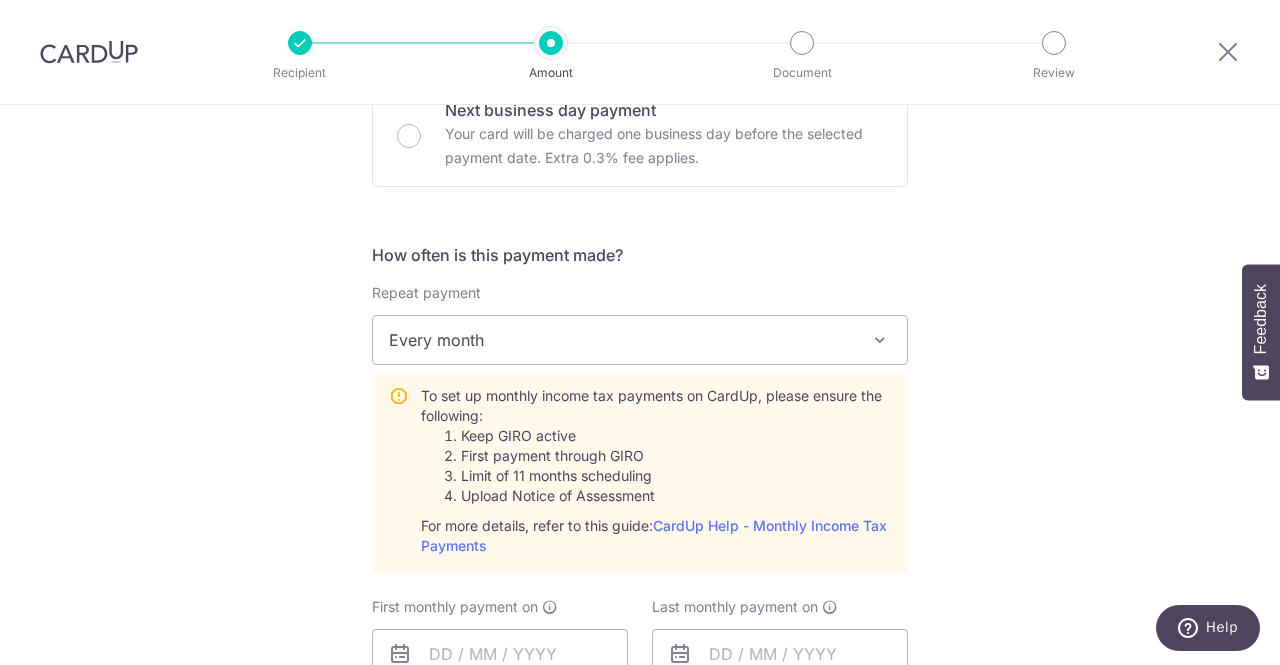 scroll, scrollTop: 1234, scrollLeft: 0, axis: vertical 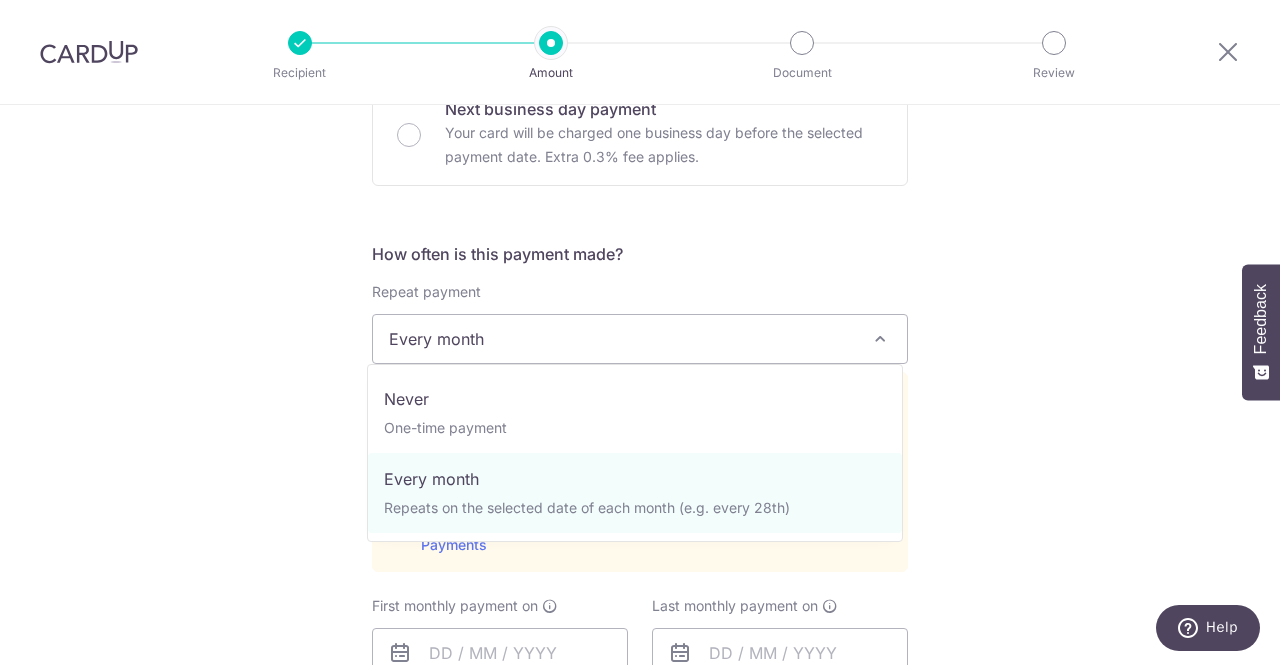 click on "Every month" at bounding box center [640, 339] 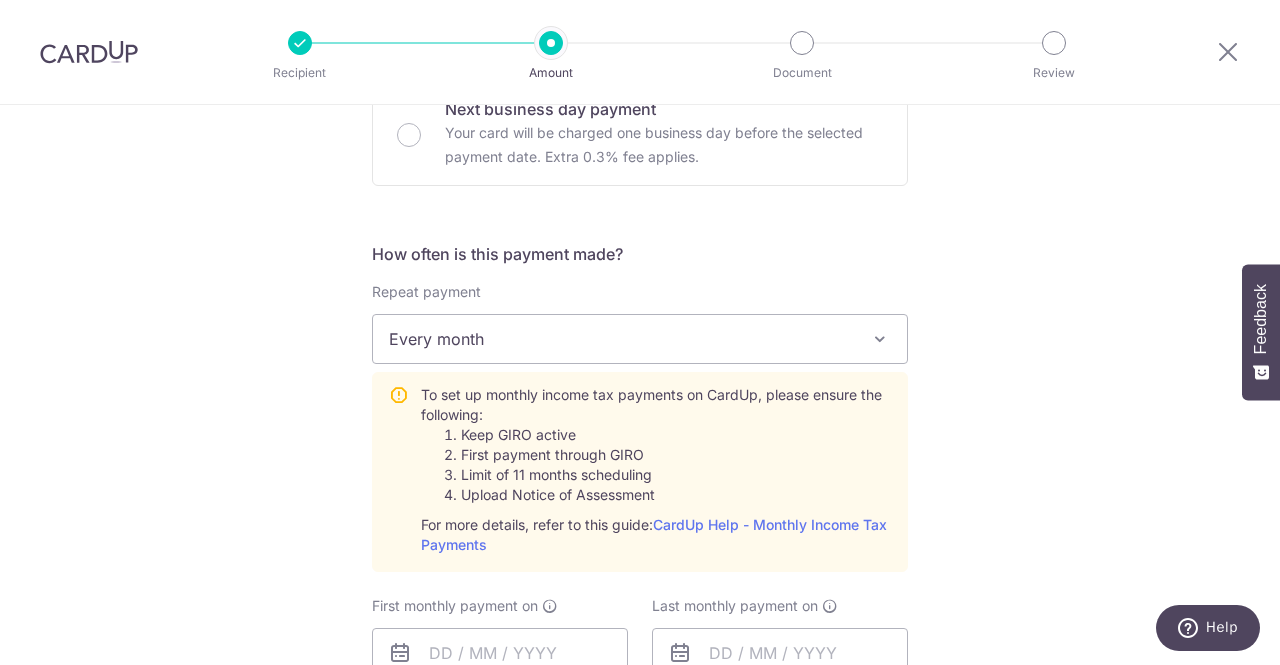 click on "Every month" at bounding box center [640, 339] 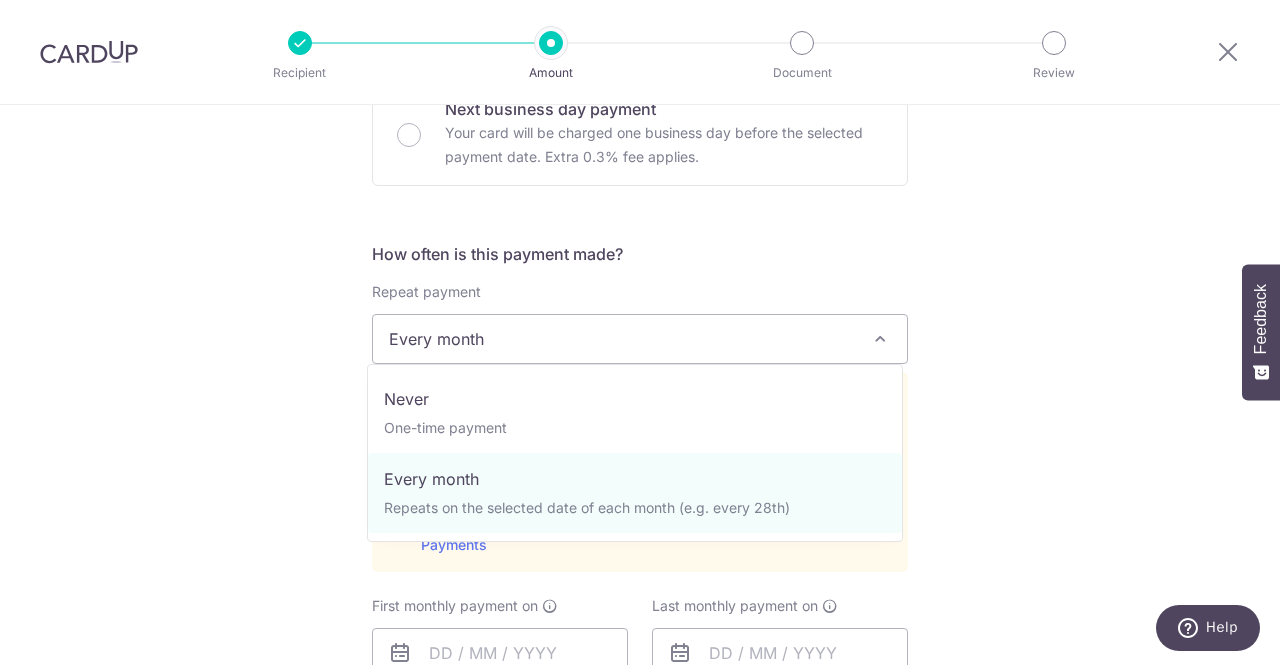 click on "Every month" at bounding box center (640, 339) 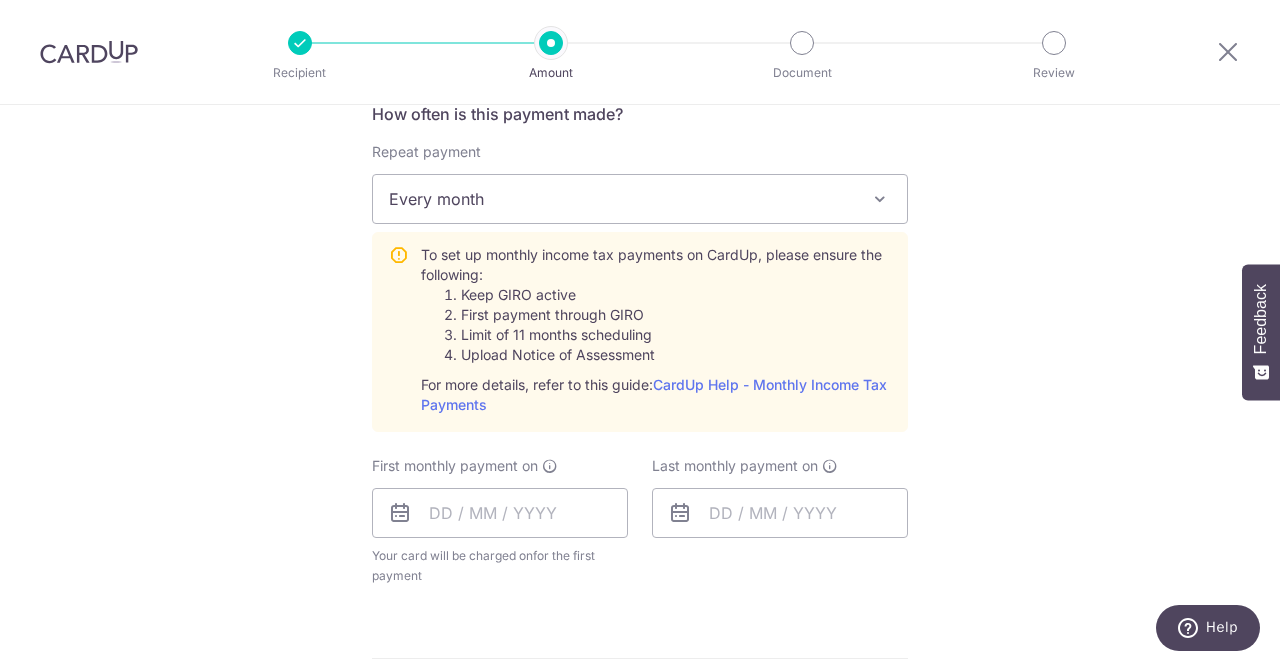 scroll, scrollTop: 1376, scrollLeft: 0, axis: vertical 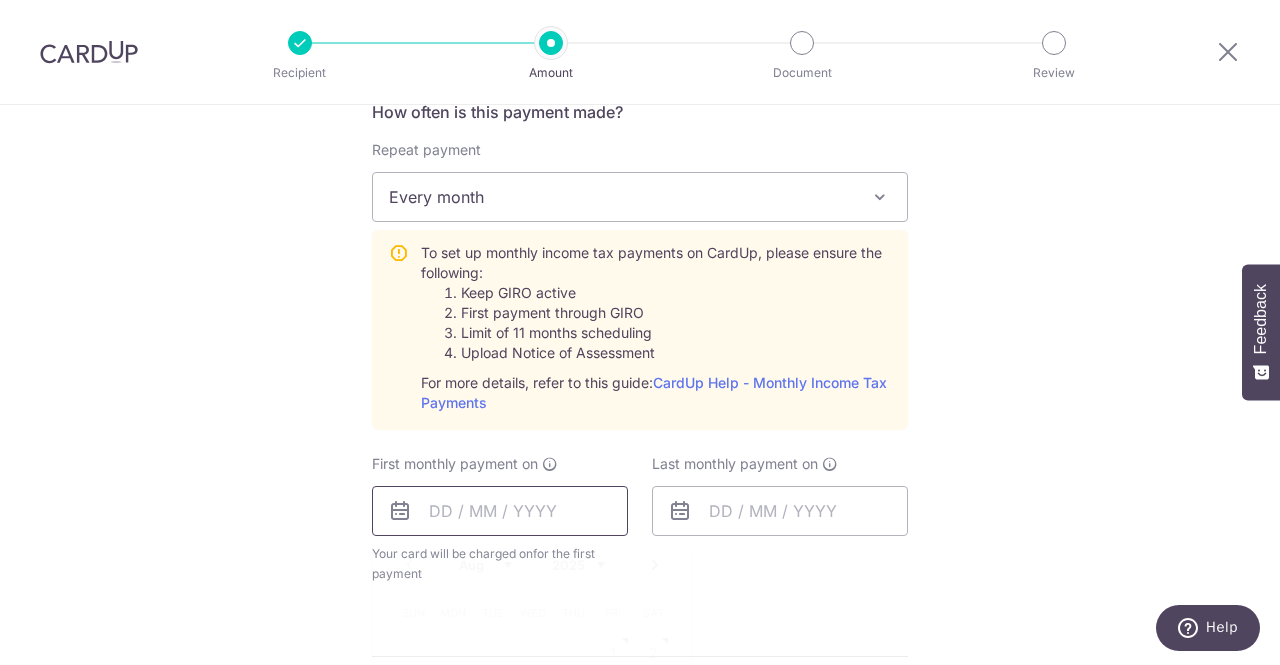 click at bounding box center [500, 511] 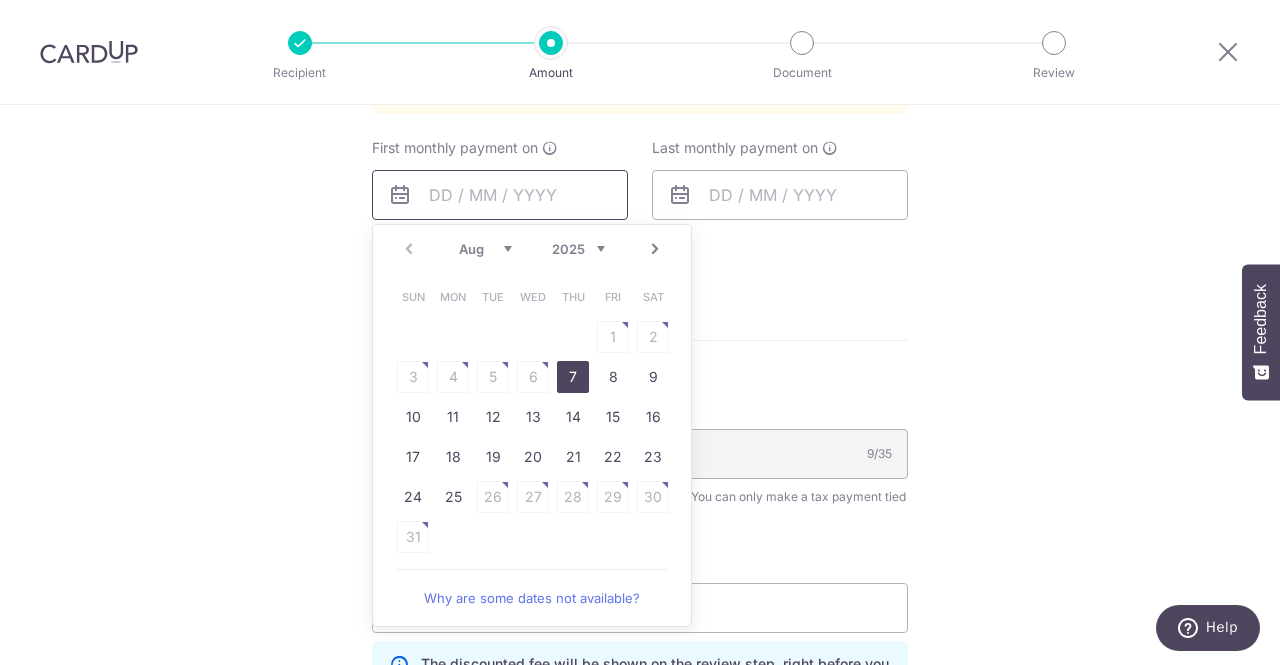 scroll, scrollTop: 1695, scrollLeft: 0, axis: vertical 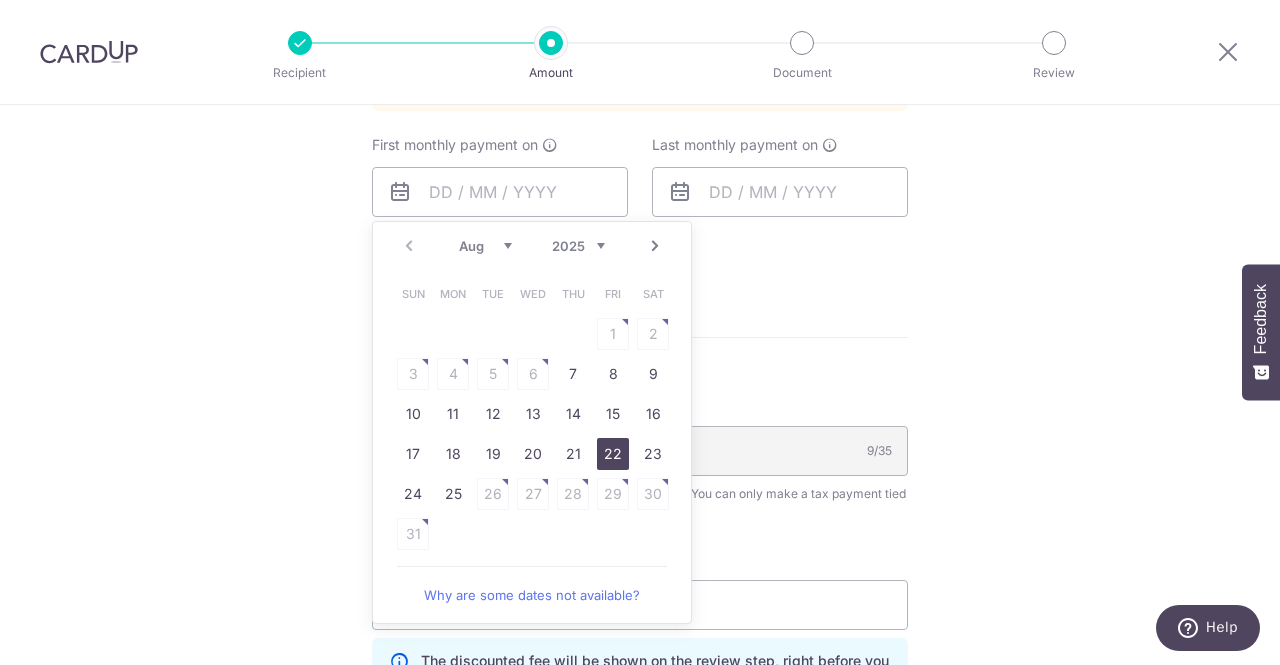 click on "22" at bounding box center (613, 454) 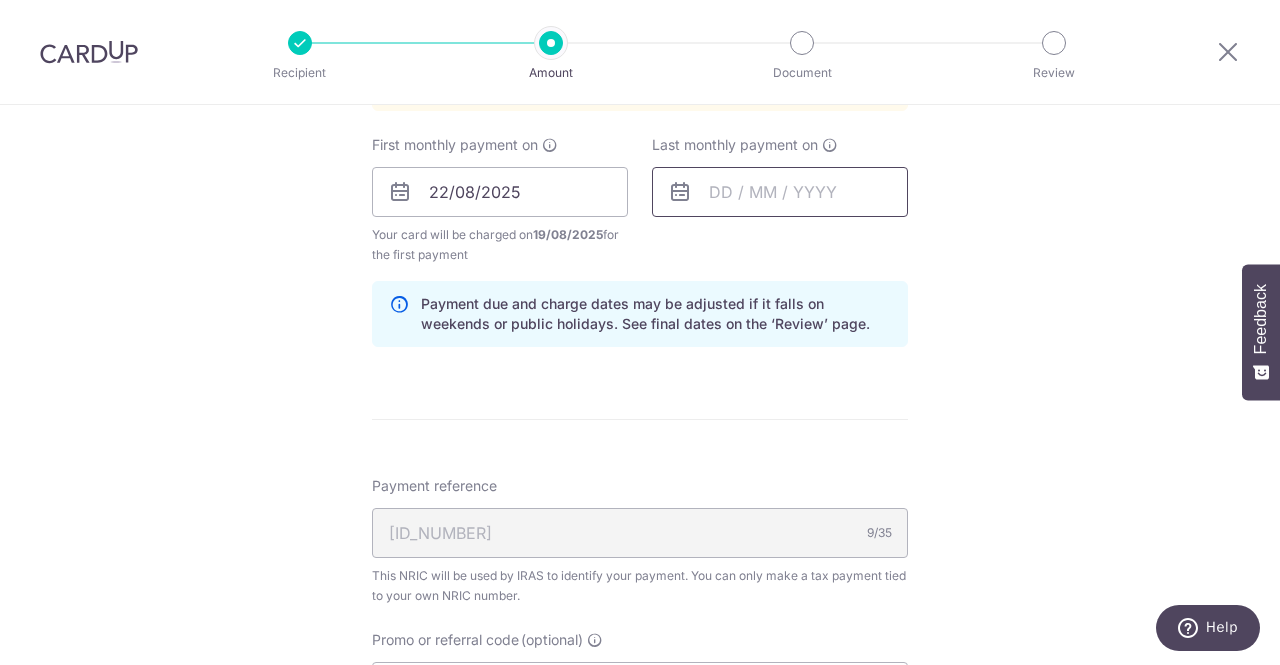 click at bounding box center [780, 192] 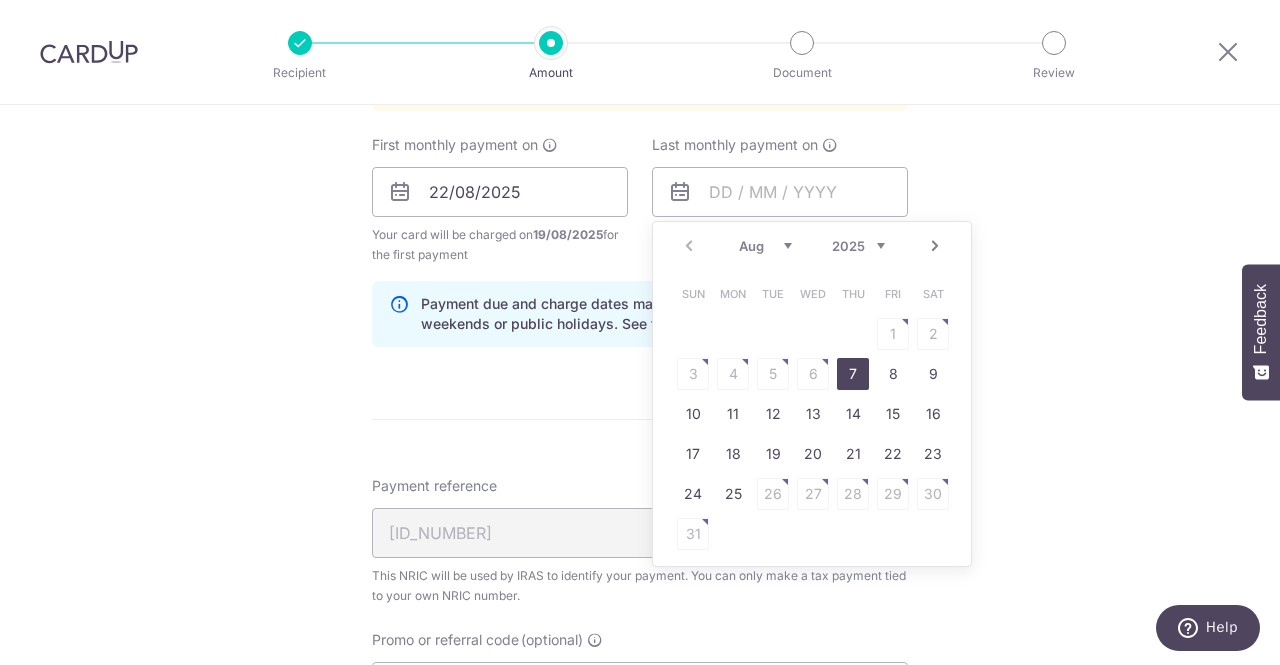 click on "Next" at bounding box center (935, 246) 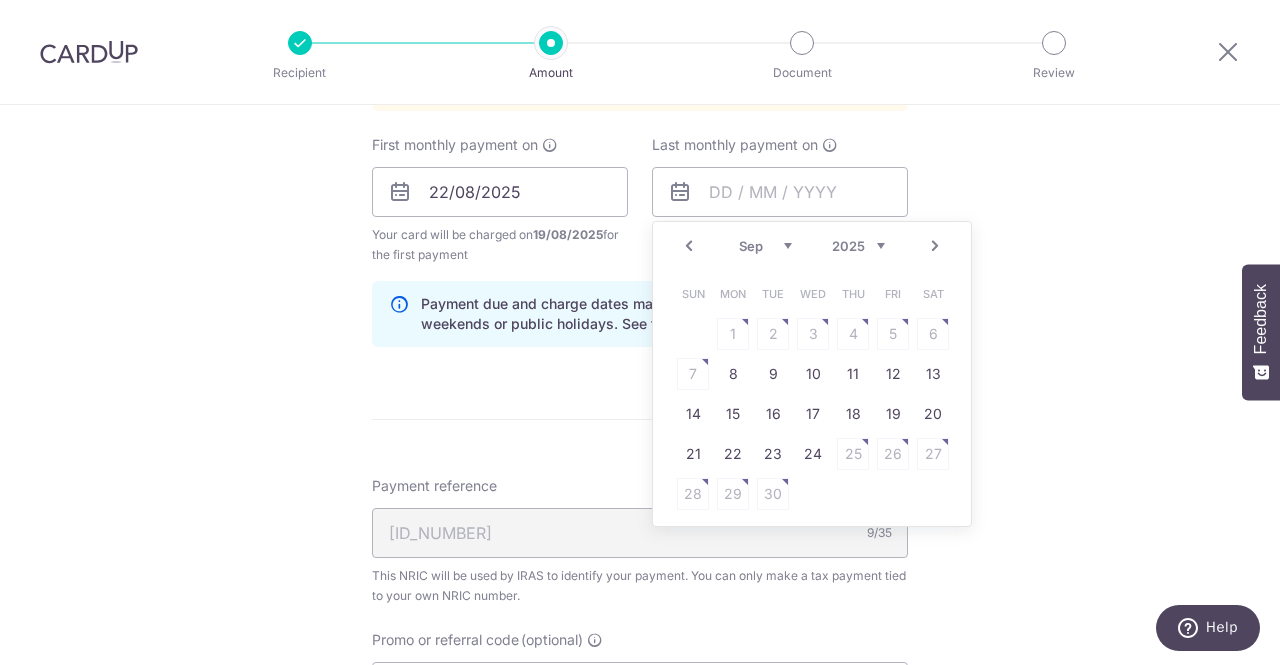 click on "Next" at bounding box center [935, 246] 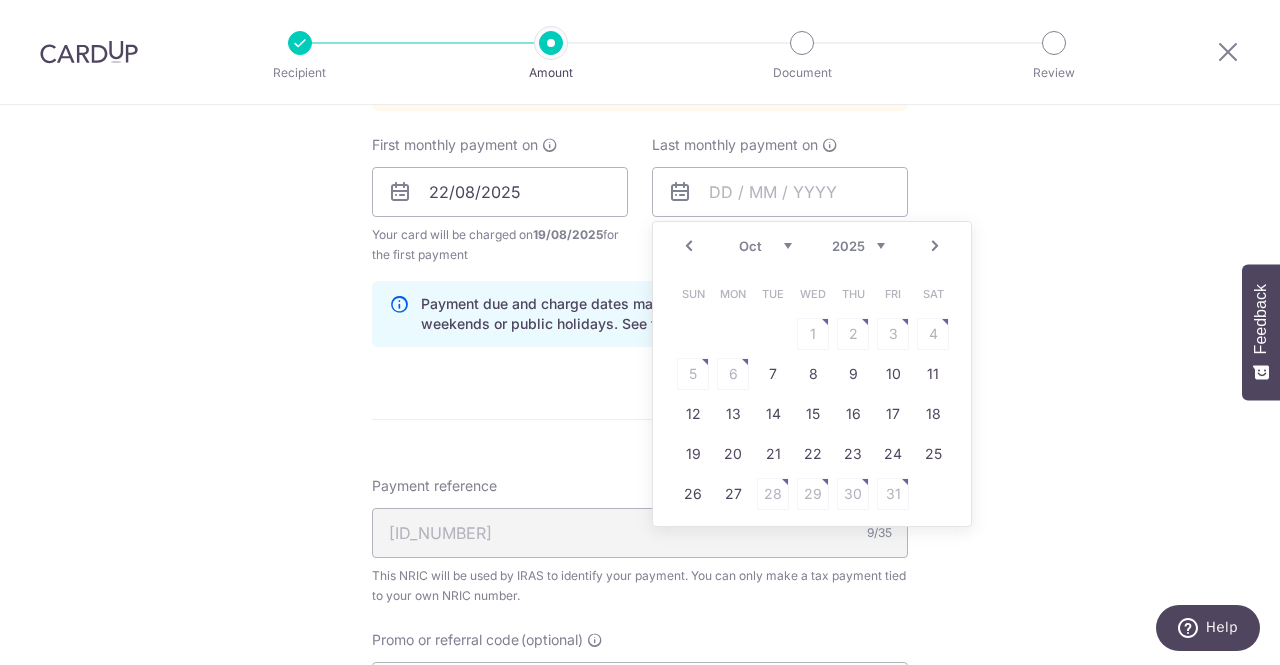 click on "Next" at bounding box center (935, 246) 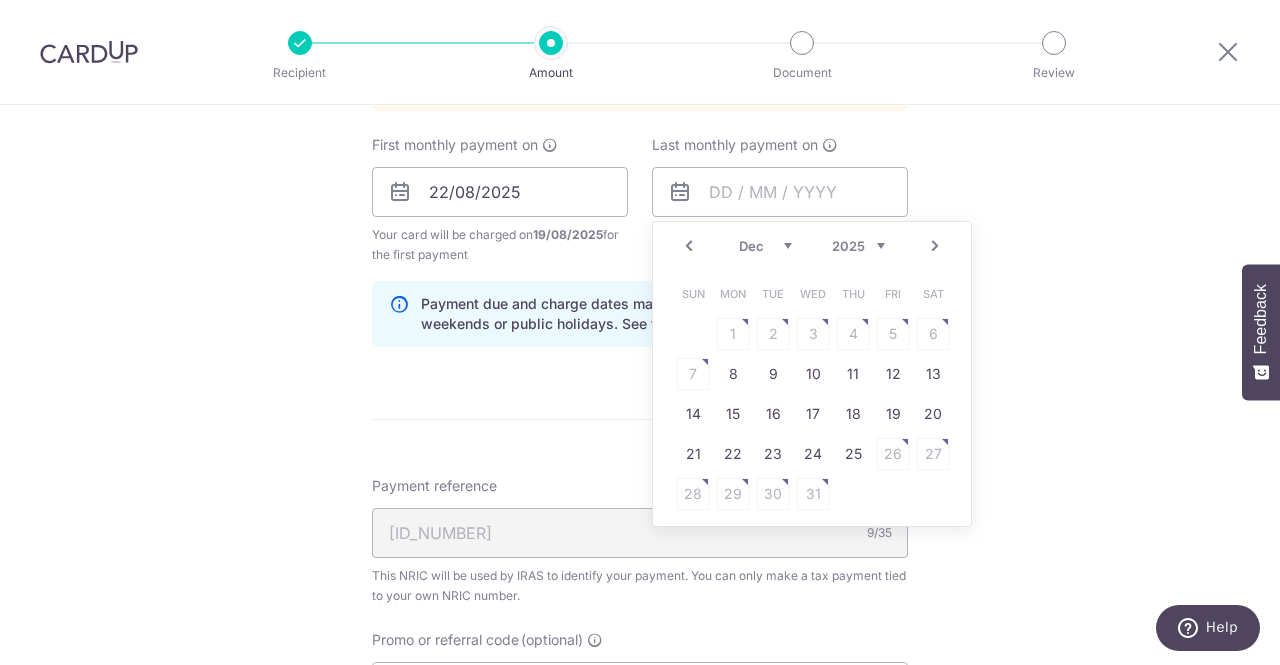 click on "Next" at bounding box center (935, 246) 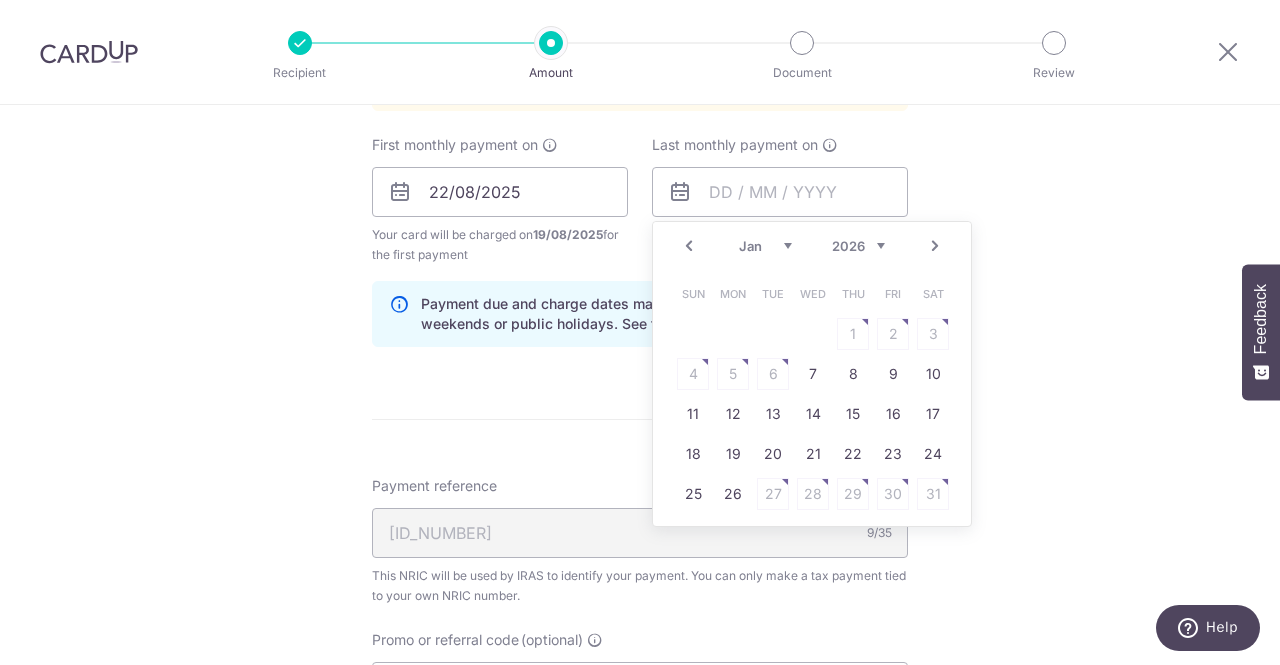 click on "Next" at bounding box center [935, 246] 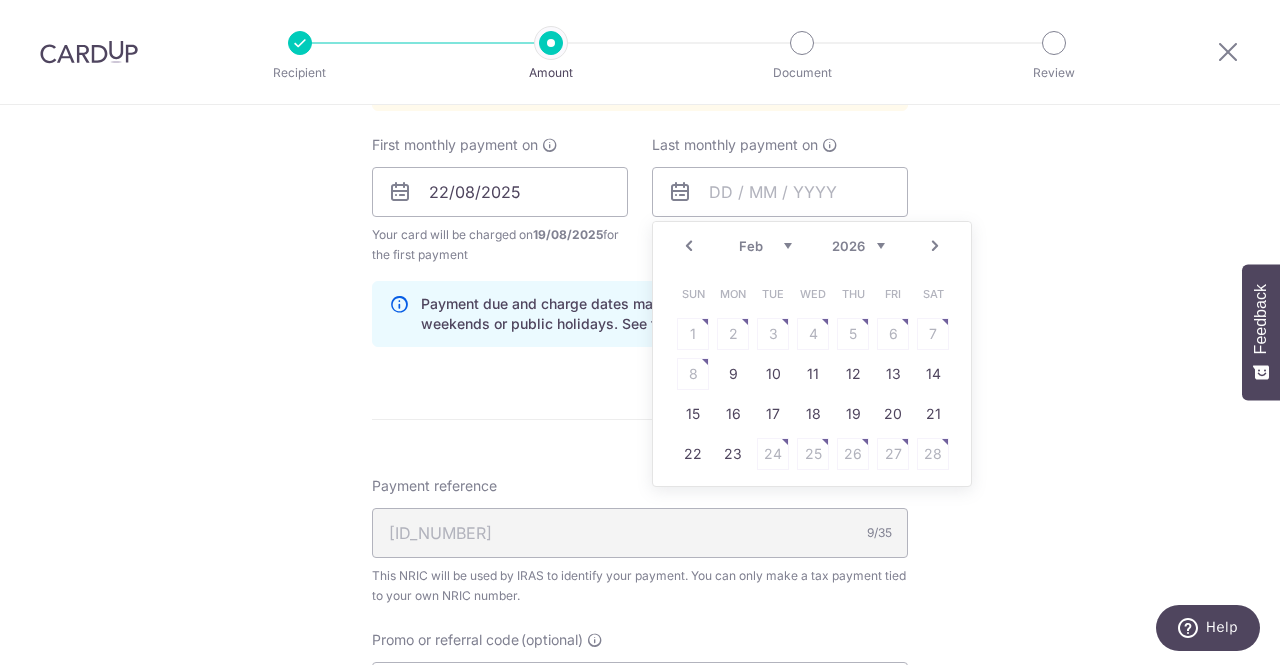 click on "Next" at bounding box center [935, 246] 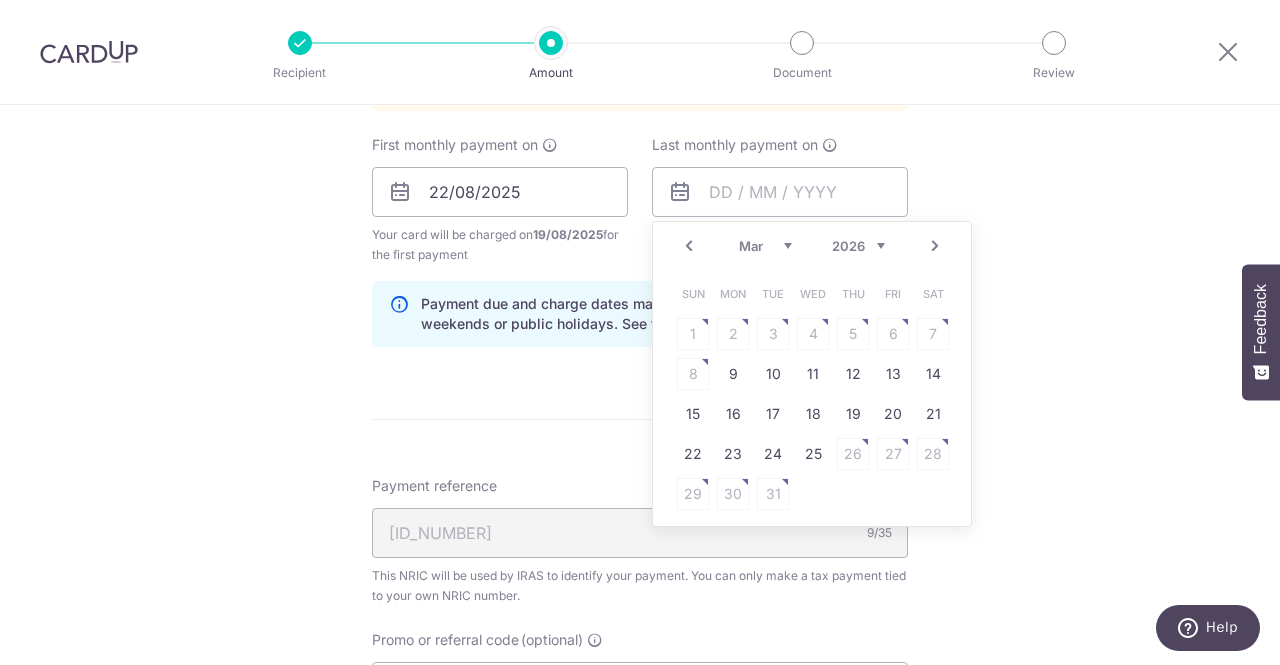 click on "Next" at bounding box center (935, 246) 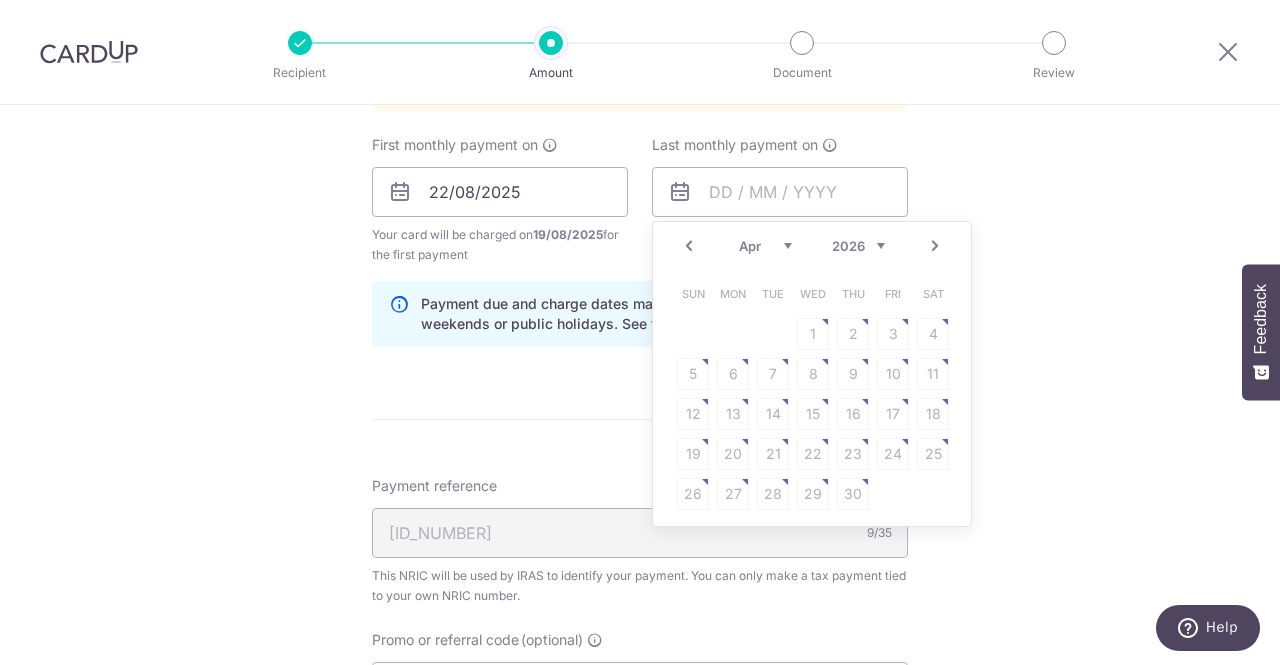 click on "Prev" at bounding box center (689, 246) 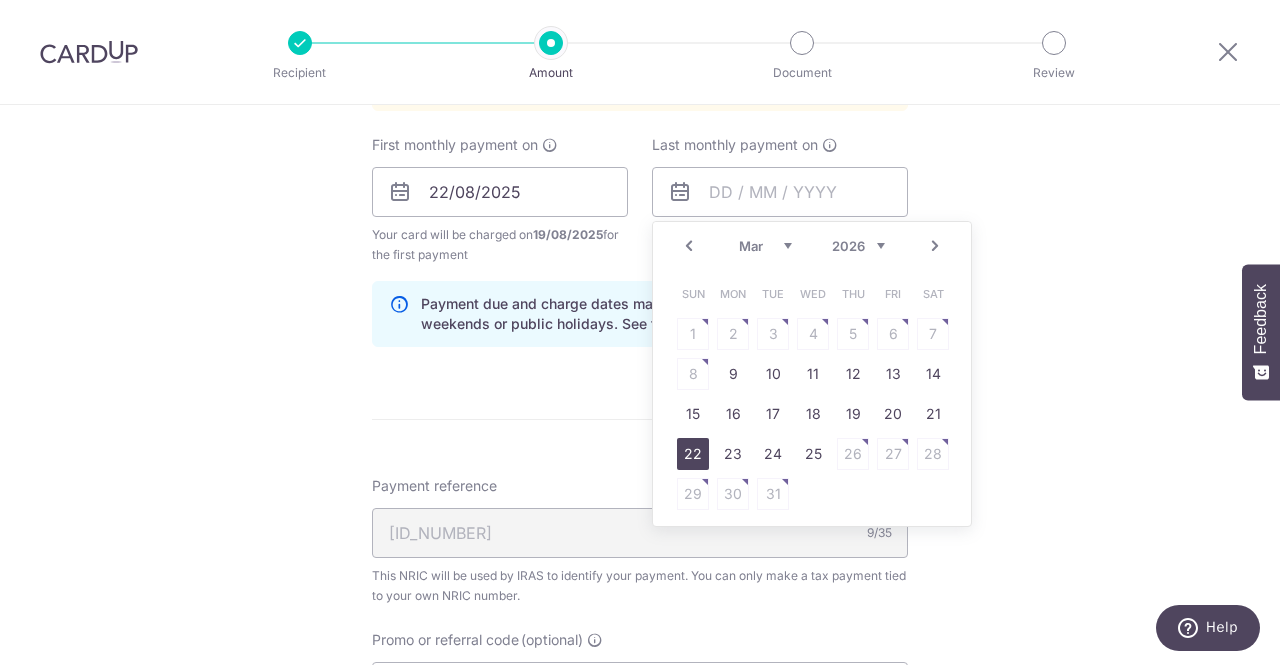 click on "22" at bounding box center [693, 454] 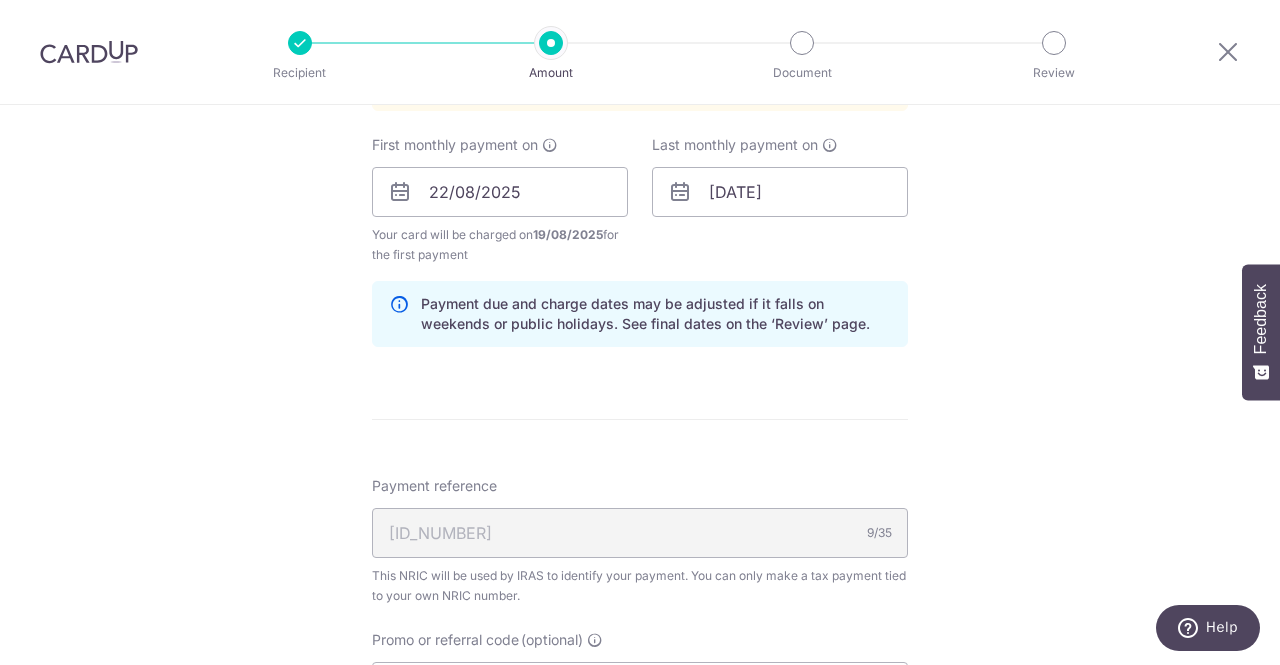click on "Tell us more about your payment
SGD
[AMOUNT]
[AMOUNT]
The  total tax payment amounts scheduled  should not exceed the outstanding balance in your latest Statement of Account.
Select Card
Add new card
Add credit card
Secure 256-bit SSL
Text
New card details
Card" at bounding box center (640, -187) 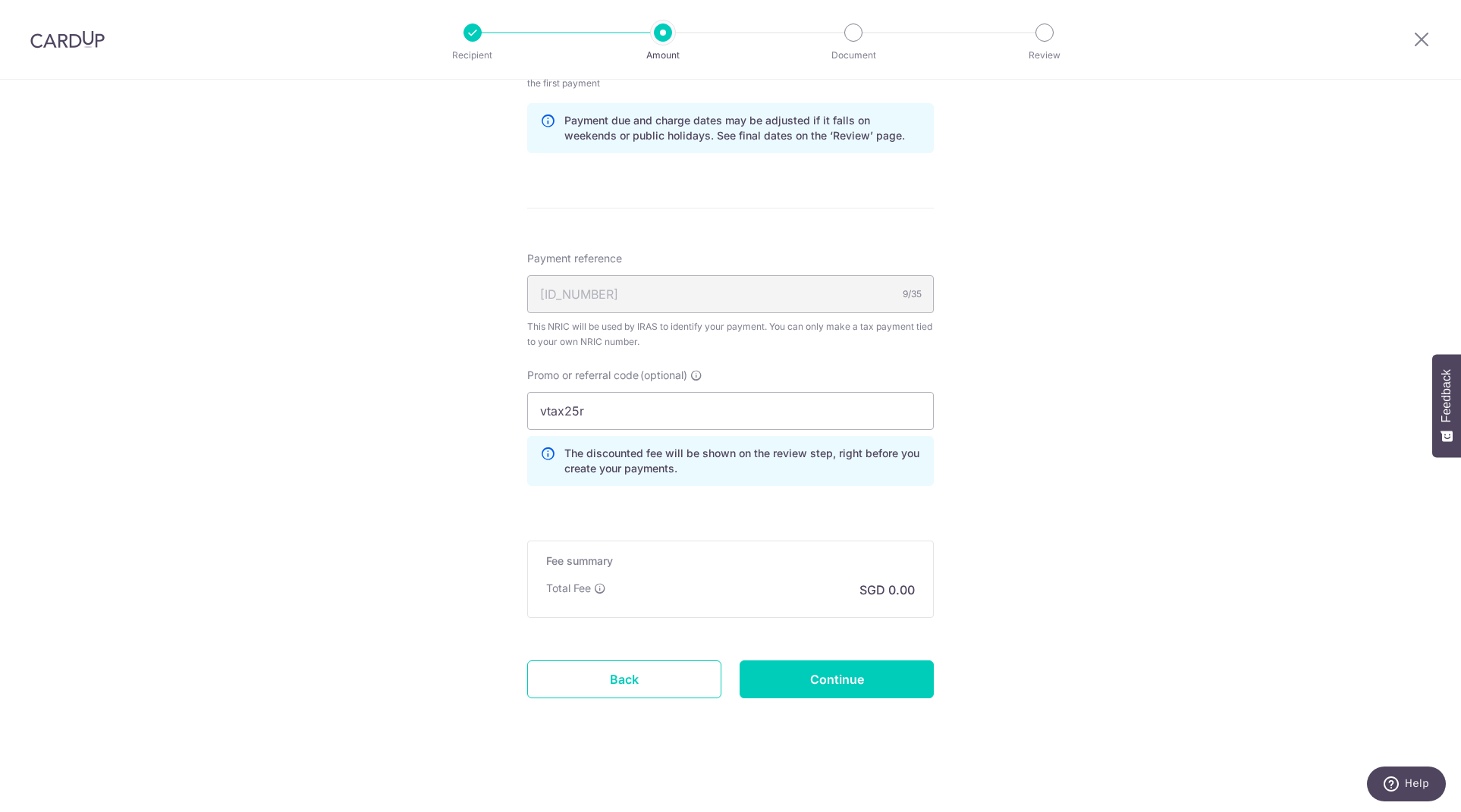 scroll, scrollTop: 1395, scrollLeft: 0, axis: vertical 